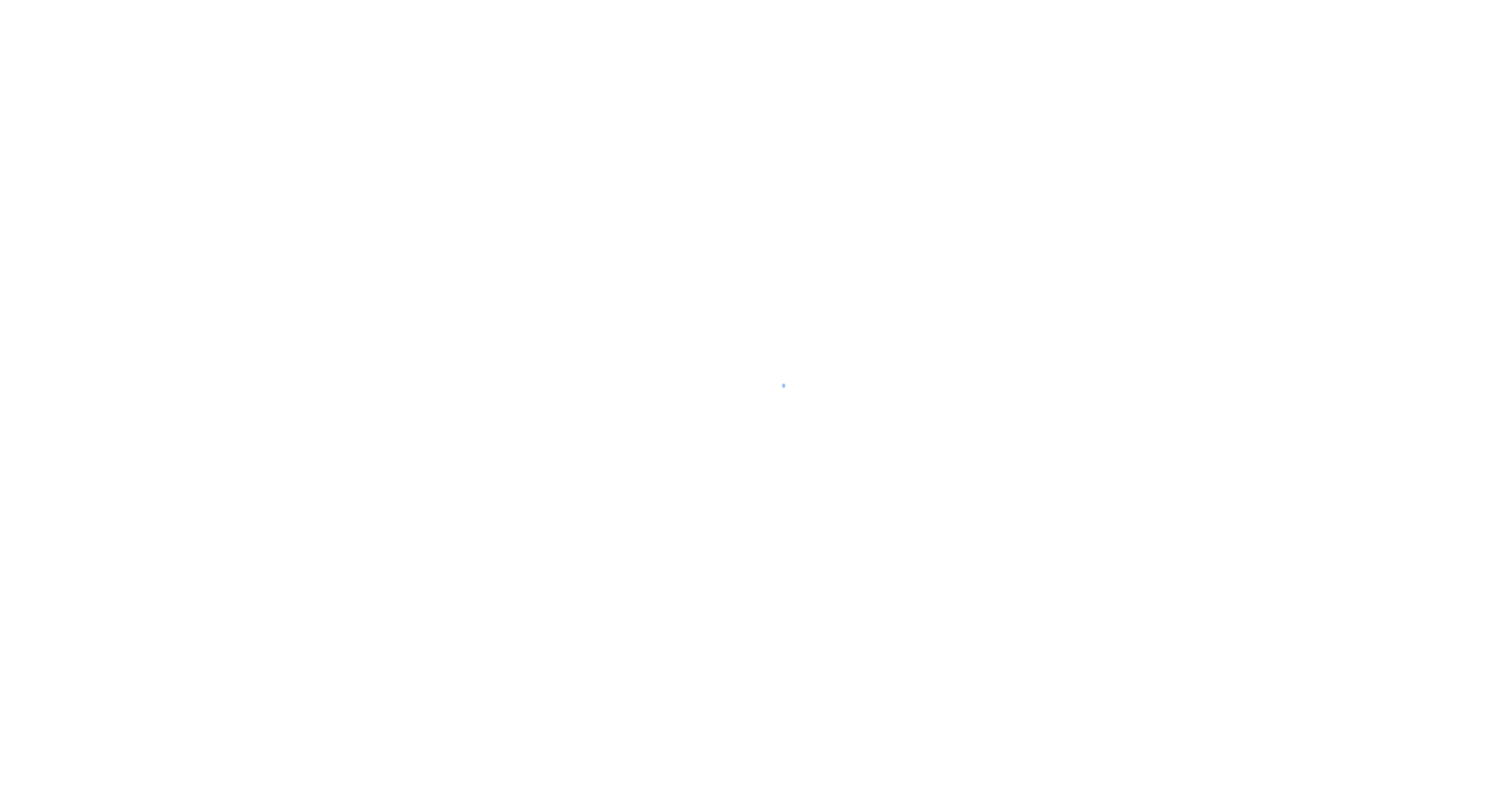 scroll, scrollTop: 0, scrollLeft: 0, axis: both 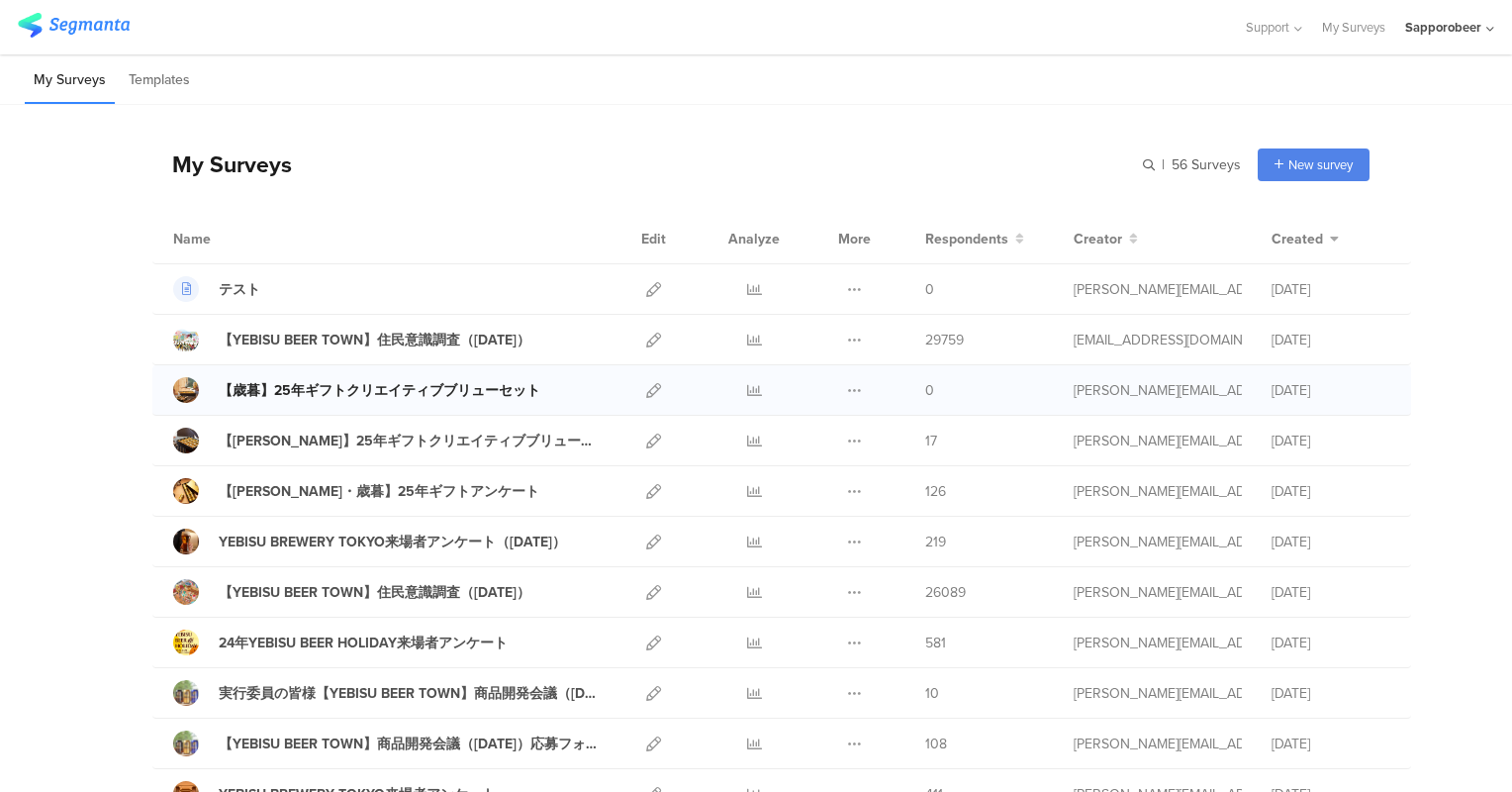 click on "【歳暮】25年ギフトクリエイティブブリューセット" at bounding box center (379, 390) 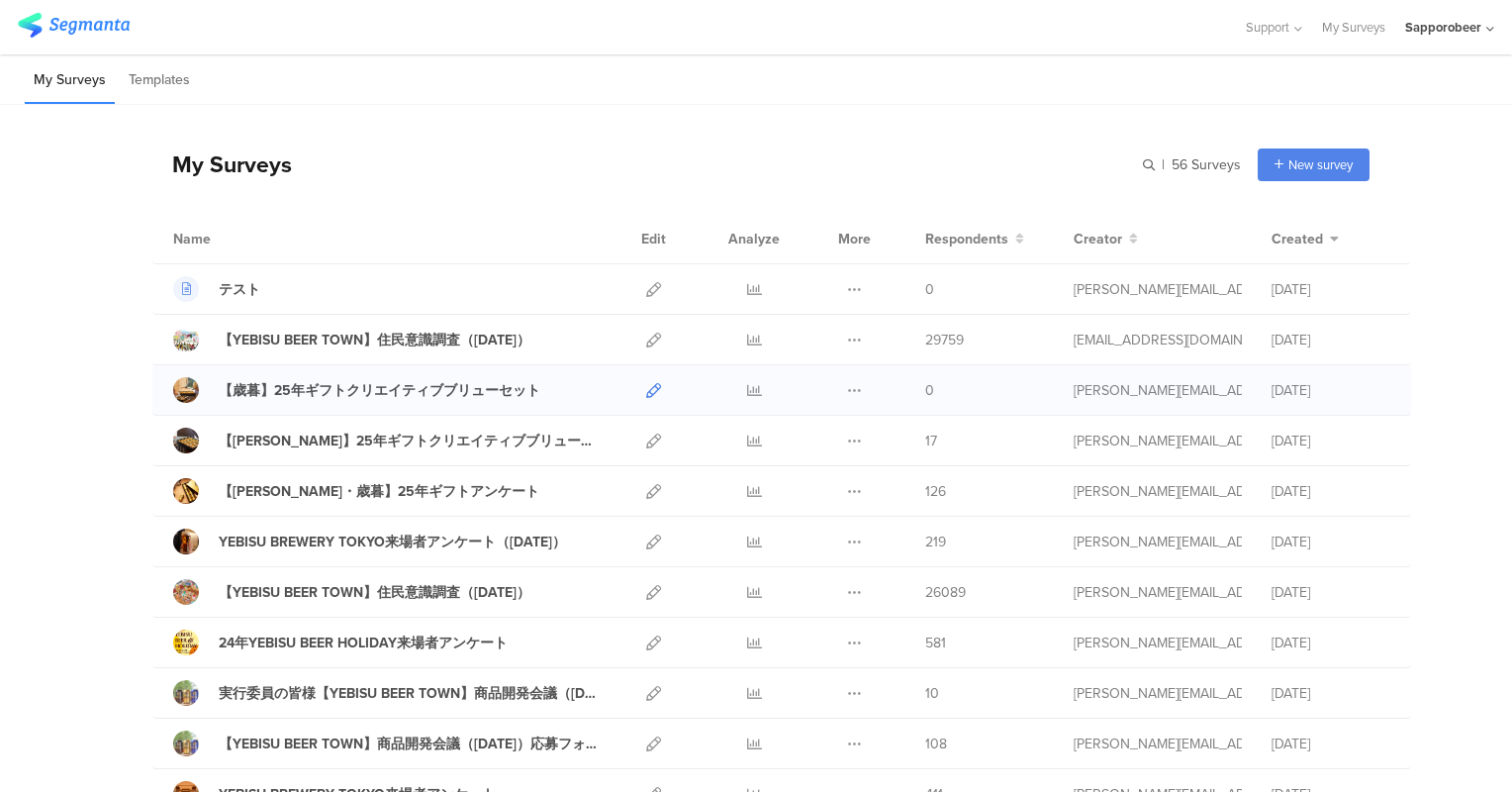 click at bounding box center (653, 390) 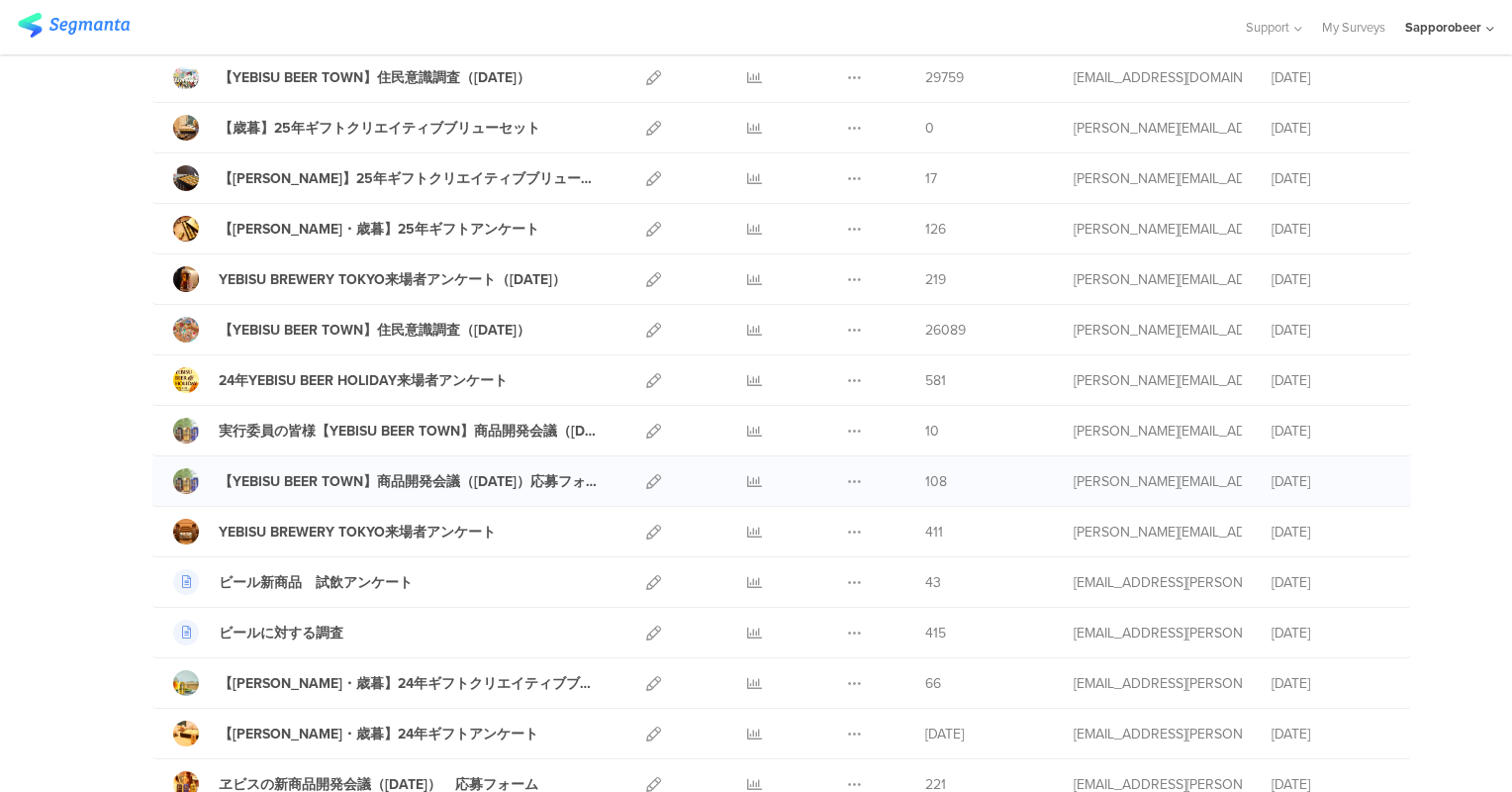 scroll, scrollTop: 297, scrollLeft: 0, axis: vertical 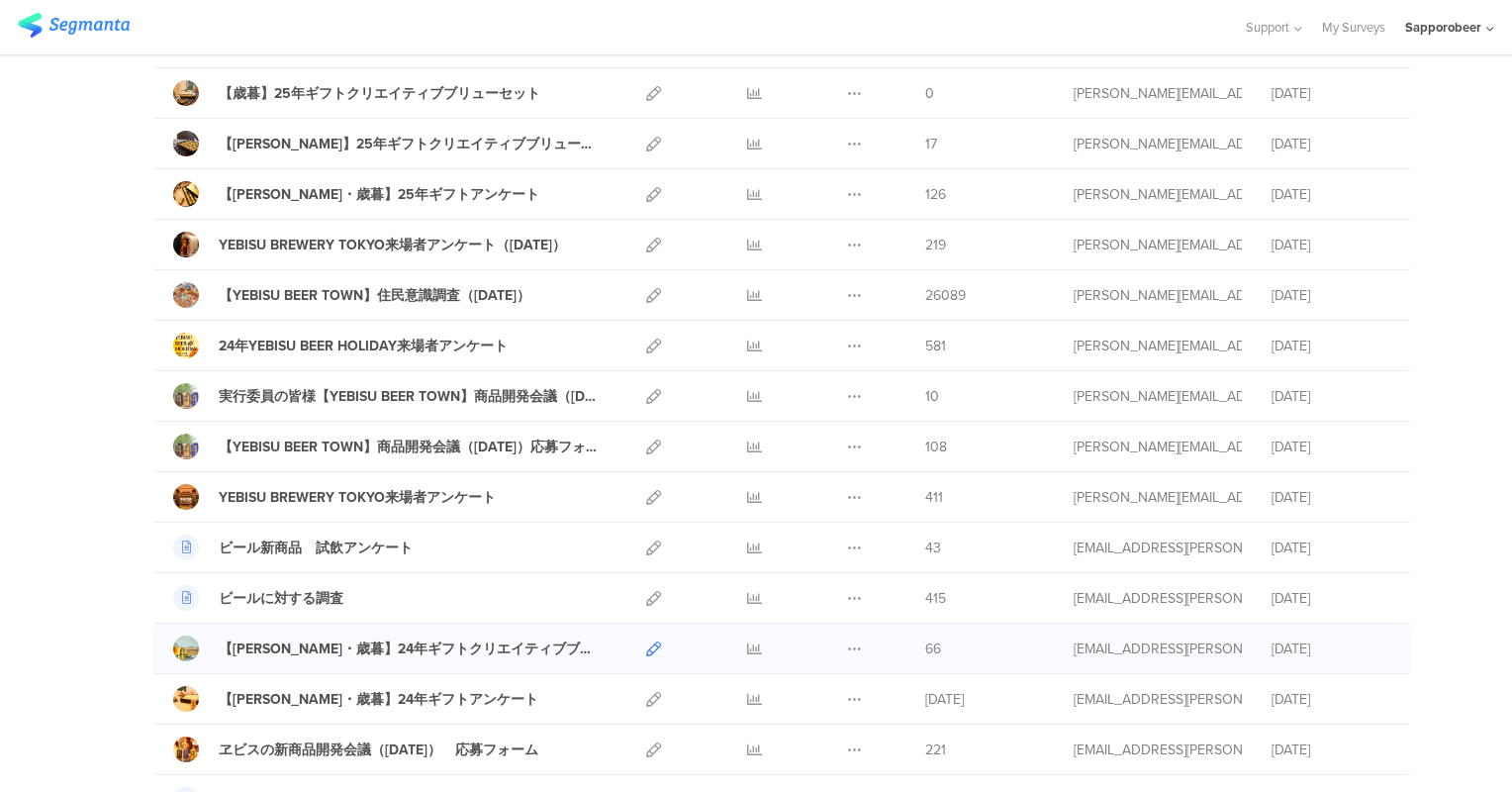 click at bounding box center (653, 648) 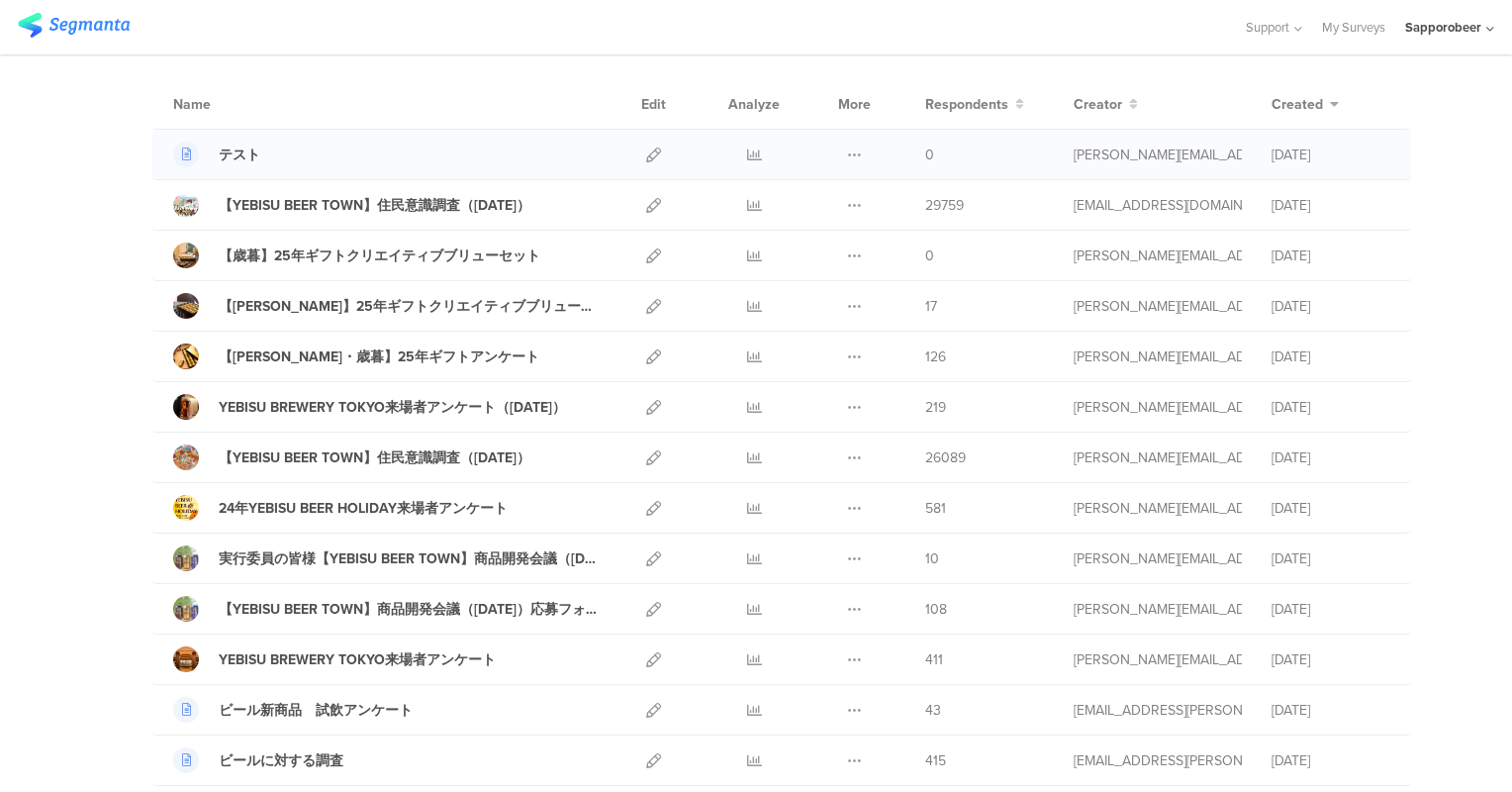 scroll, scrollTop: 0, scrollLeft: 0, axis: both 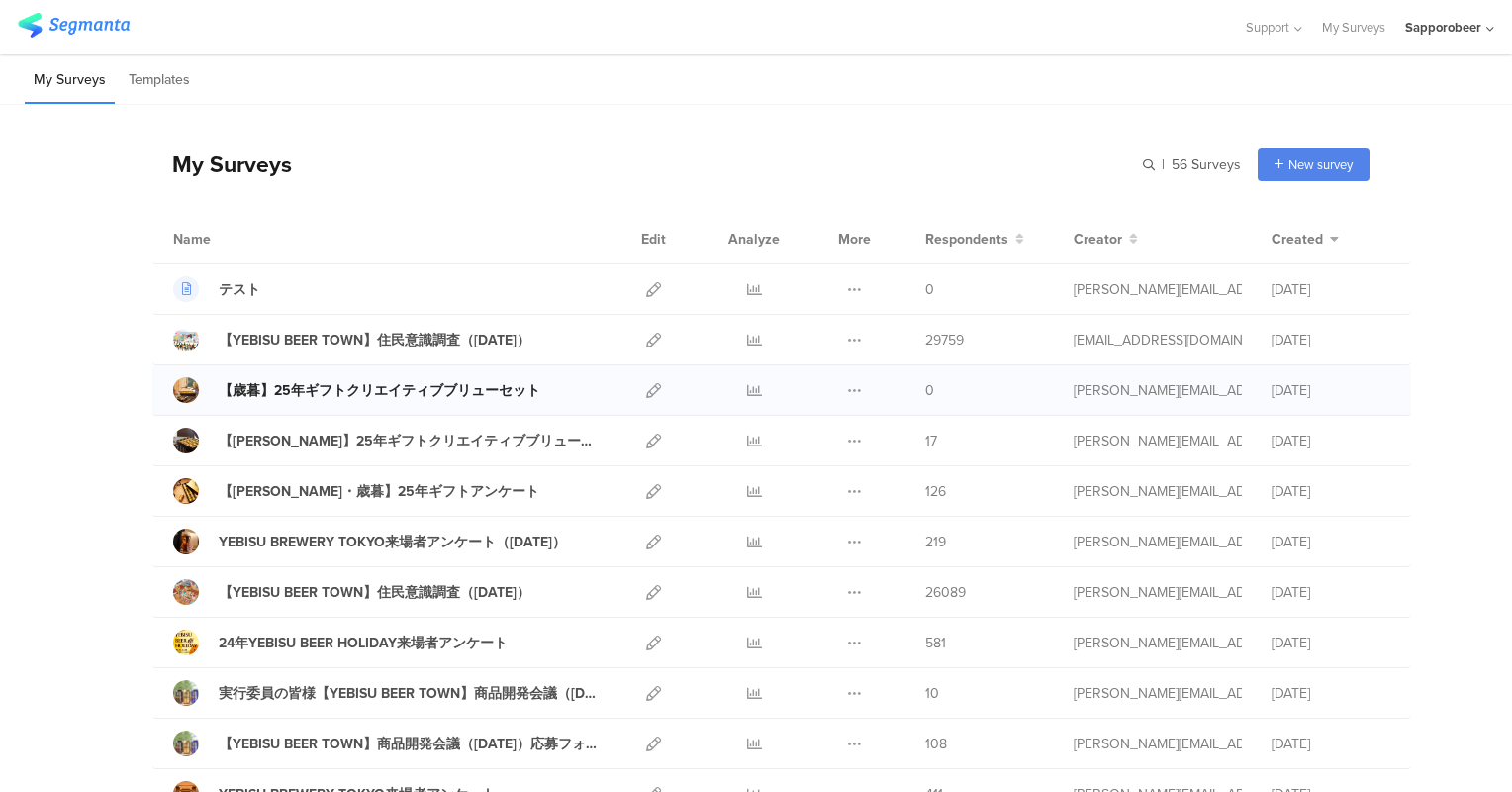 click on "【歳暮】25年ギフトクリエイティブブリューセット" at bounding box center [379, 390] 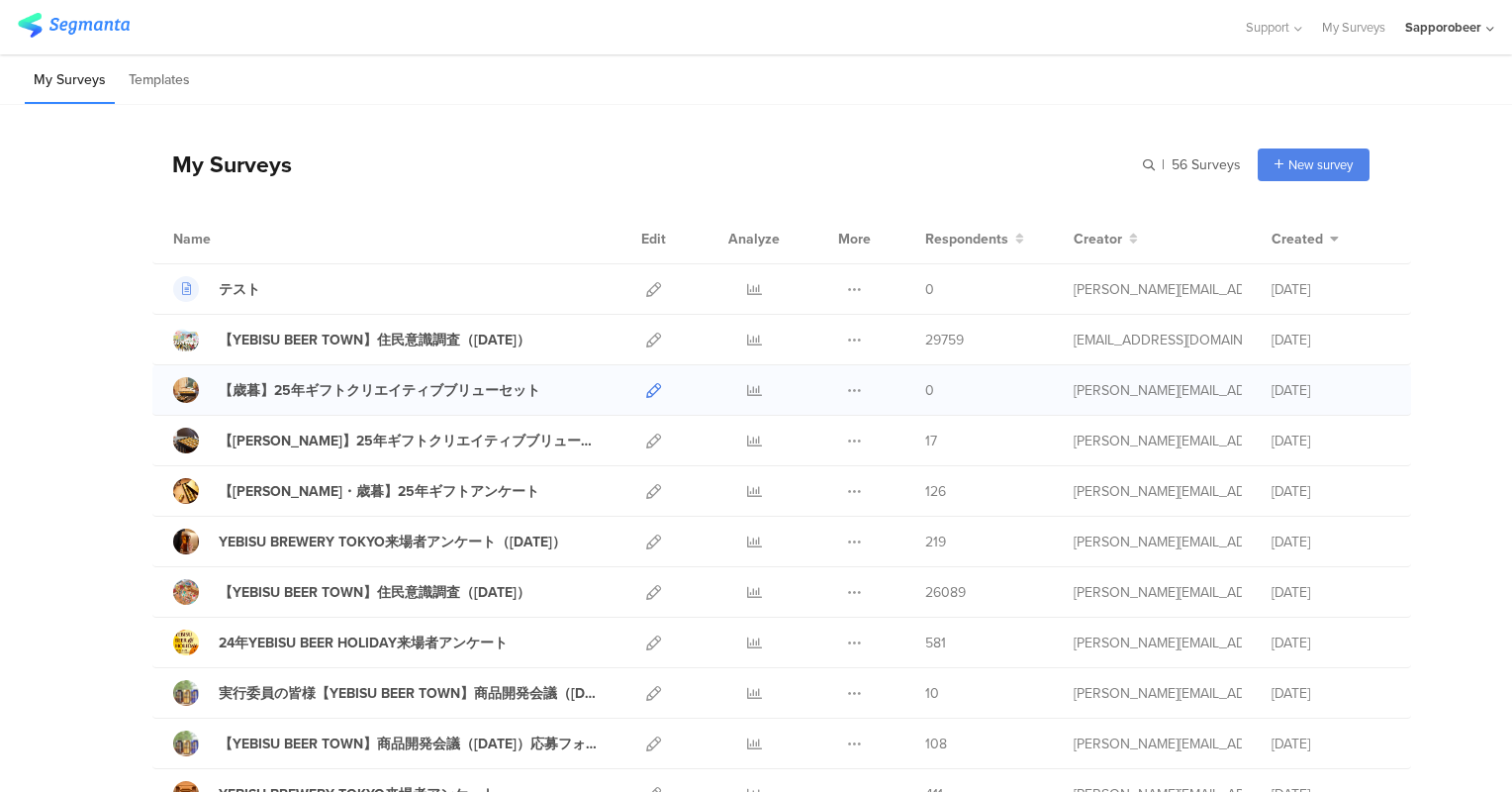click at bounding box center (653, 390) 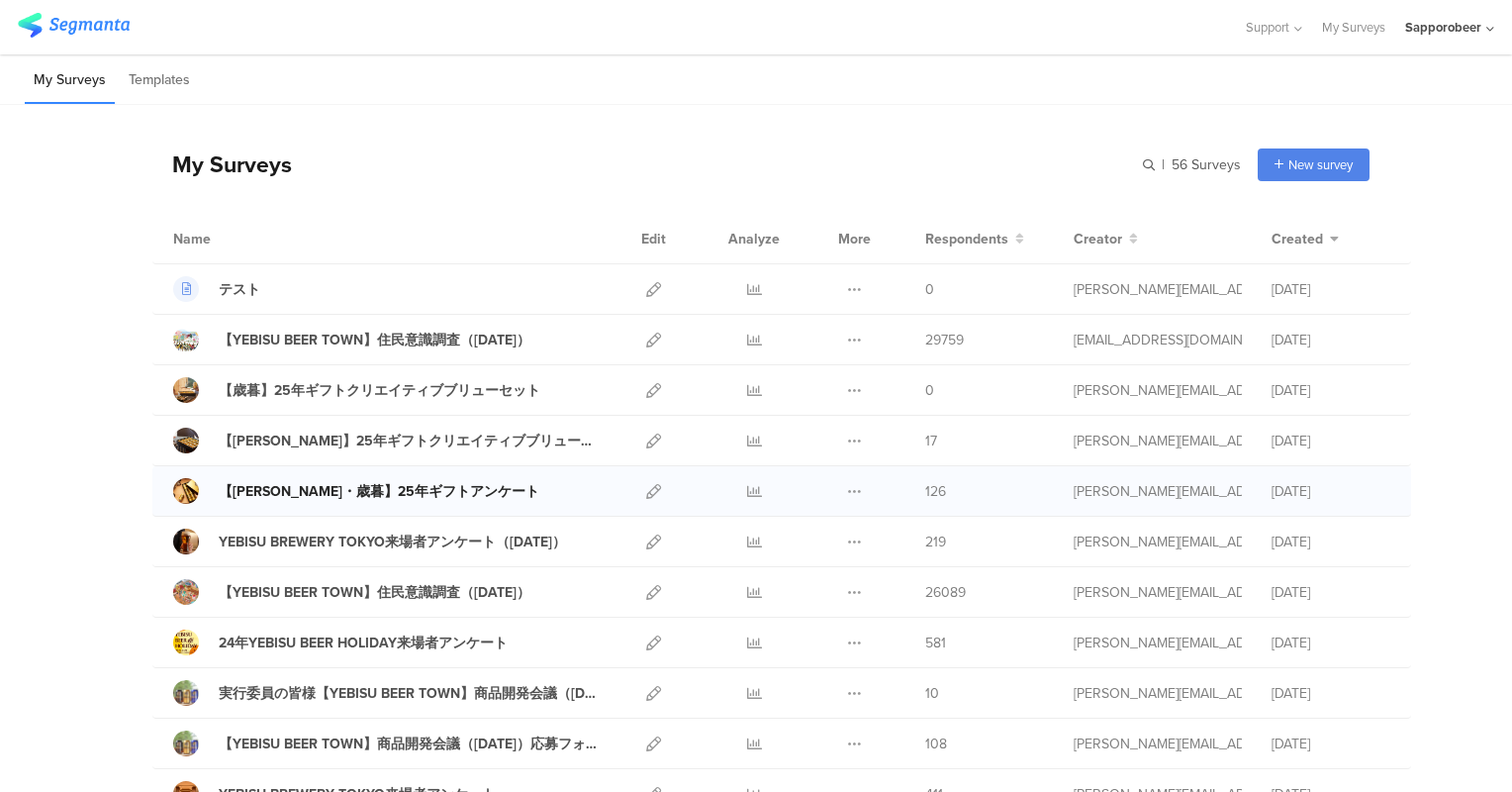 click on "【中元・歳暮】25年ギフトアンケート" at bounding box center [379, 491] 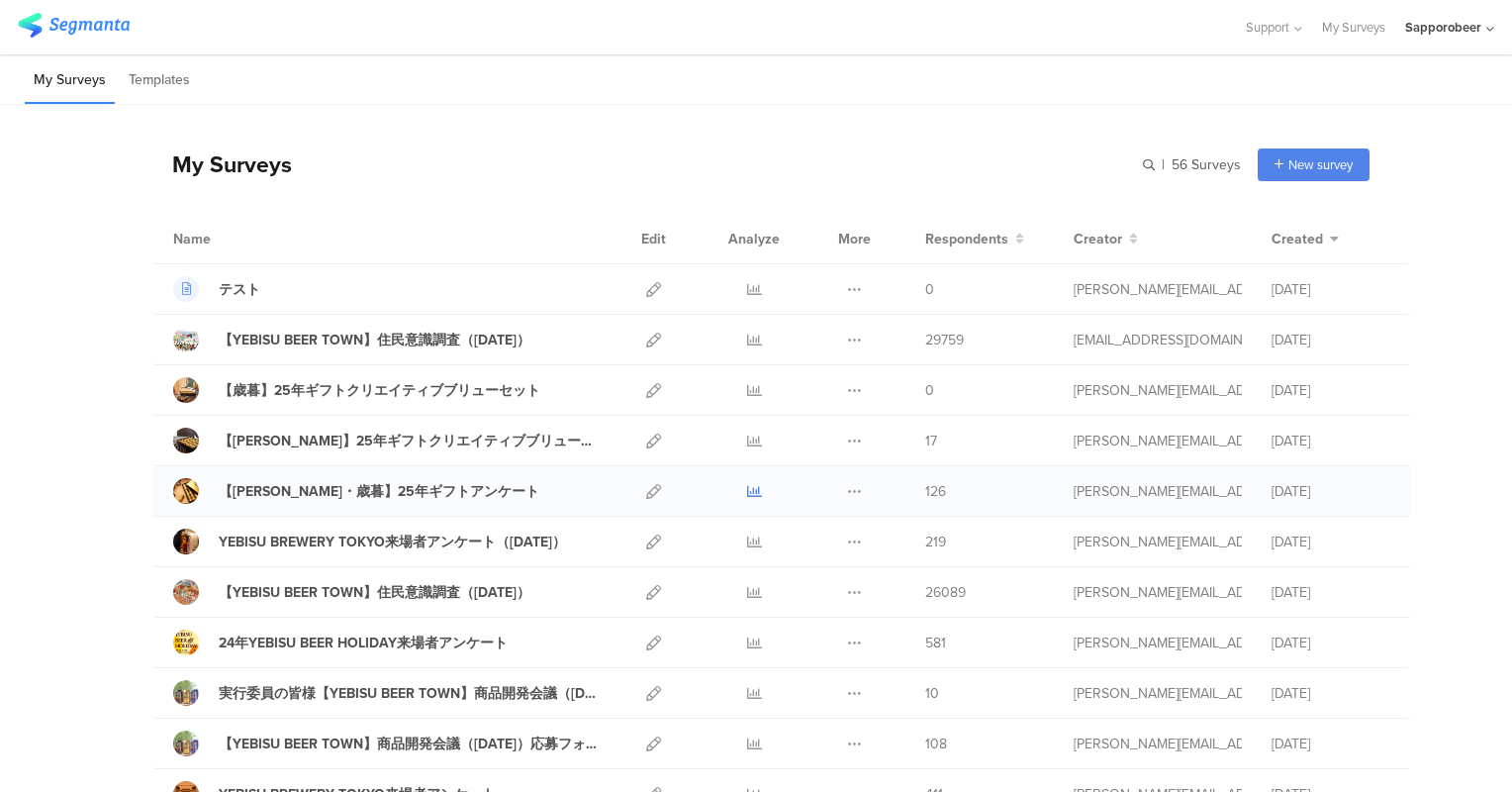 click at bounding box center [754, 491] 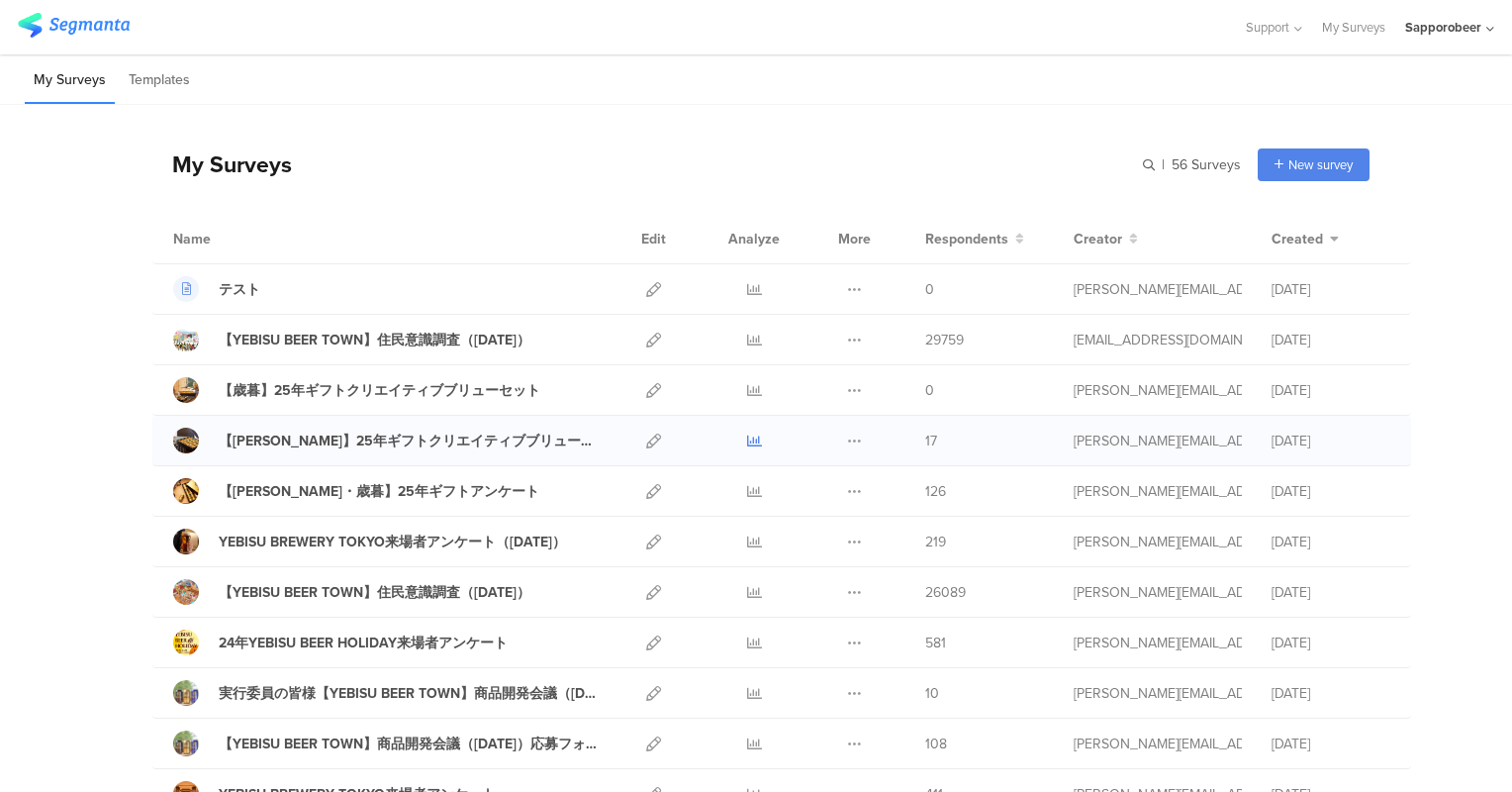 click at bounding box center (754, 441) 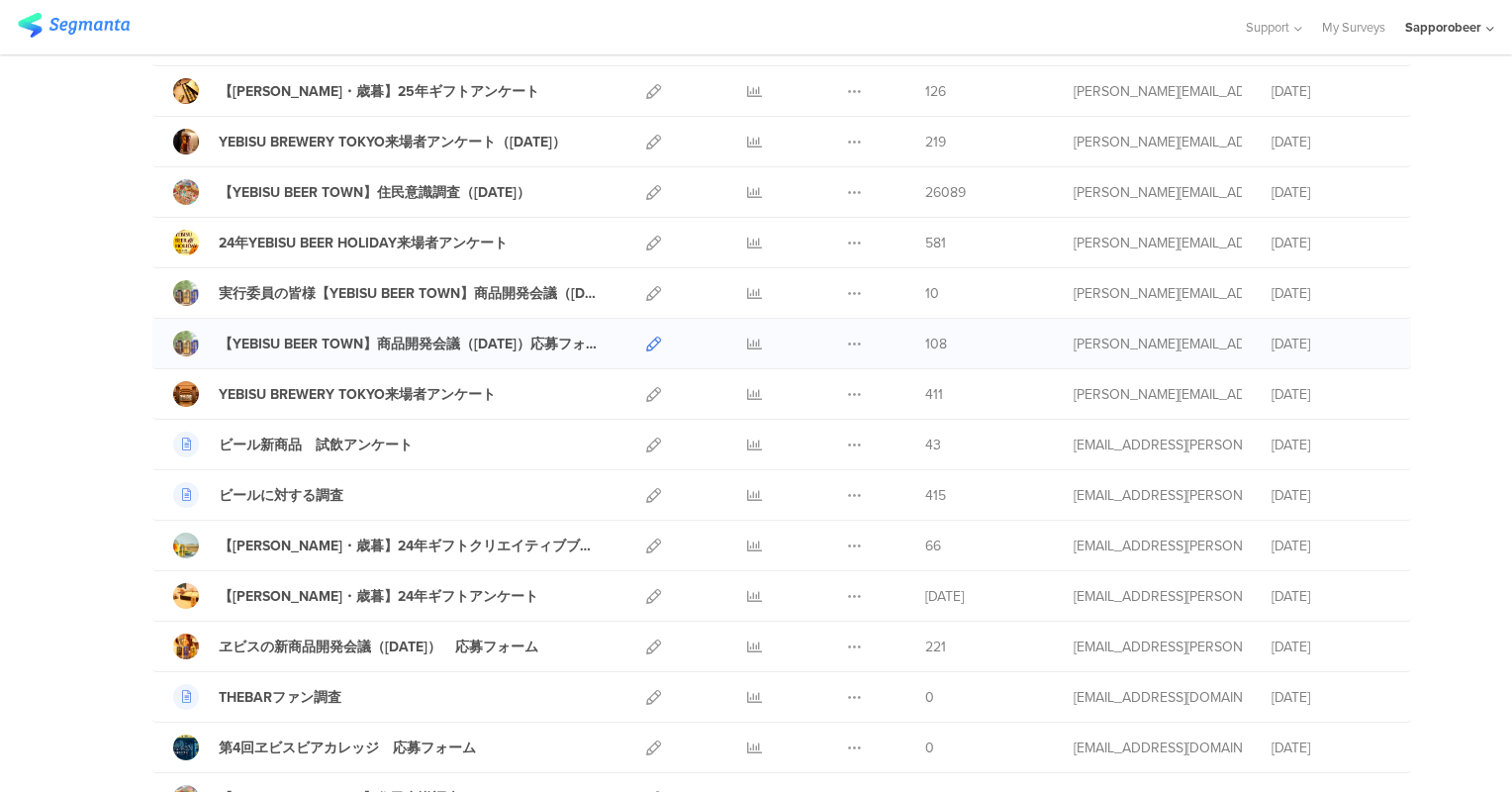 scroll, scrollTop: 0, scrollLeft: 0, axis: both 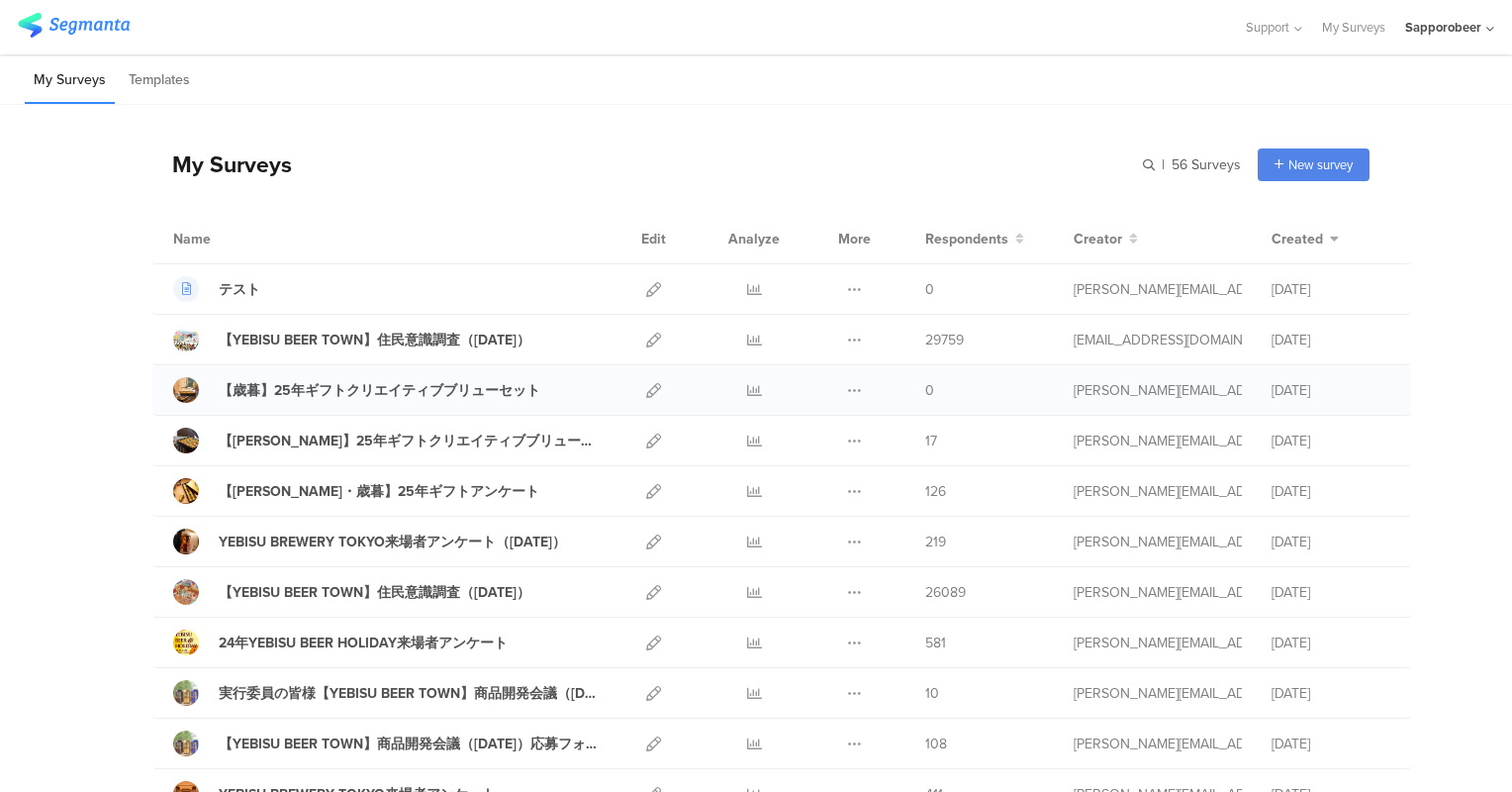 click on "Duplicate
Export
Delete" at bounding box center [854, 390] 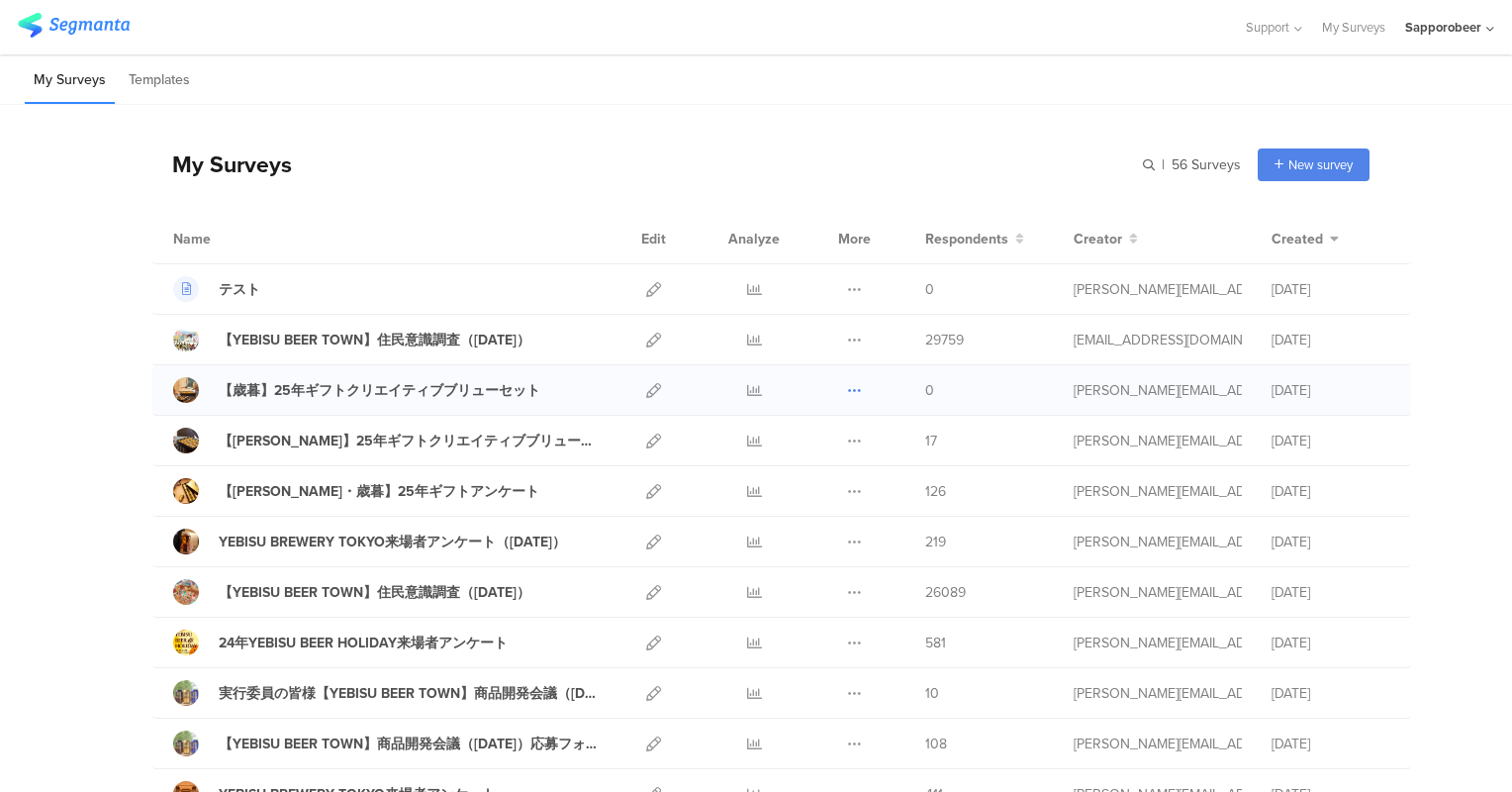 click at bounding box center [854, 390] 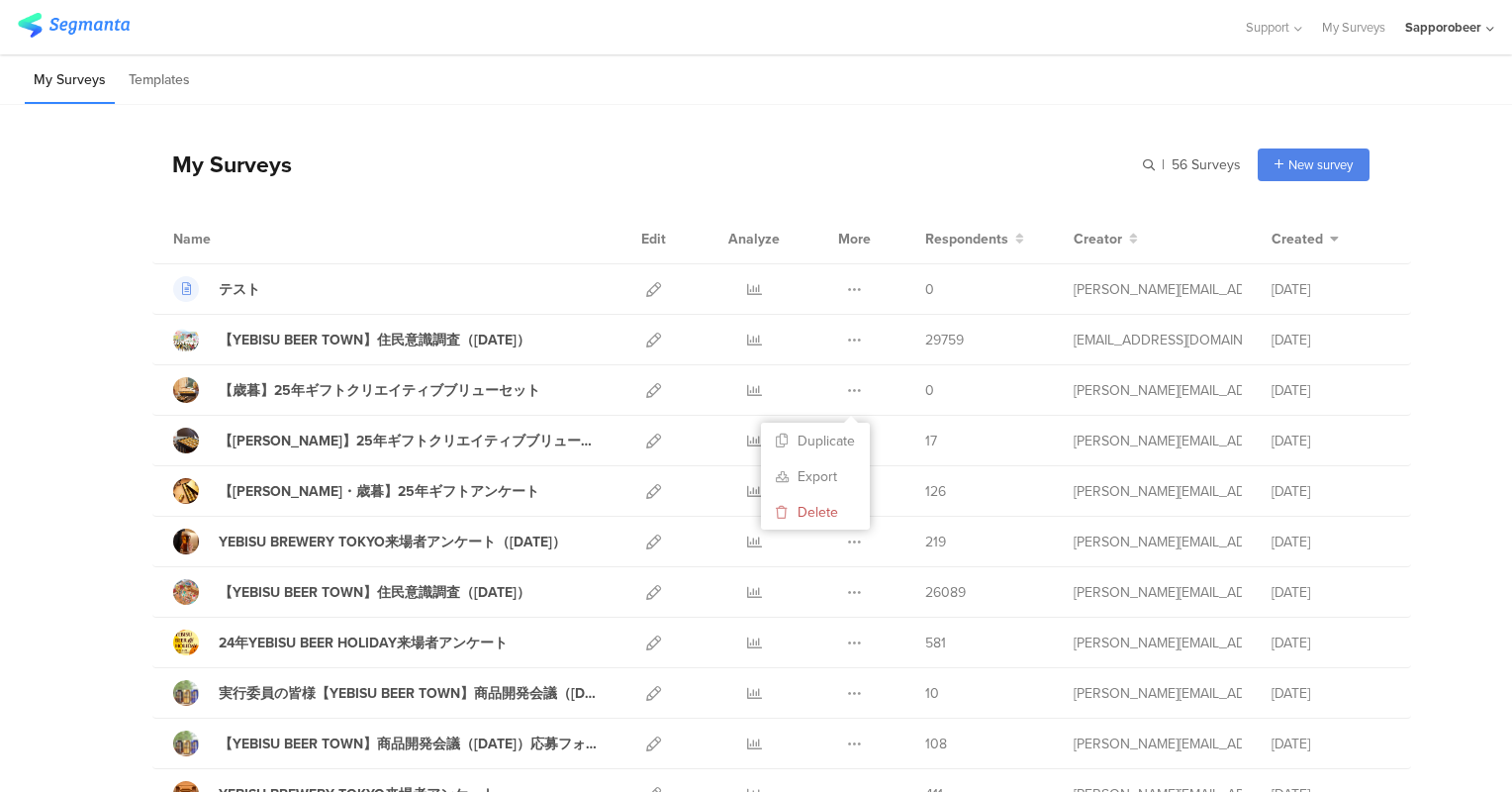 click on "My Surveys
|
56 Surveys
New survey
Start from scratch
Choose from templates" at bounding box center [761, 164] 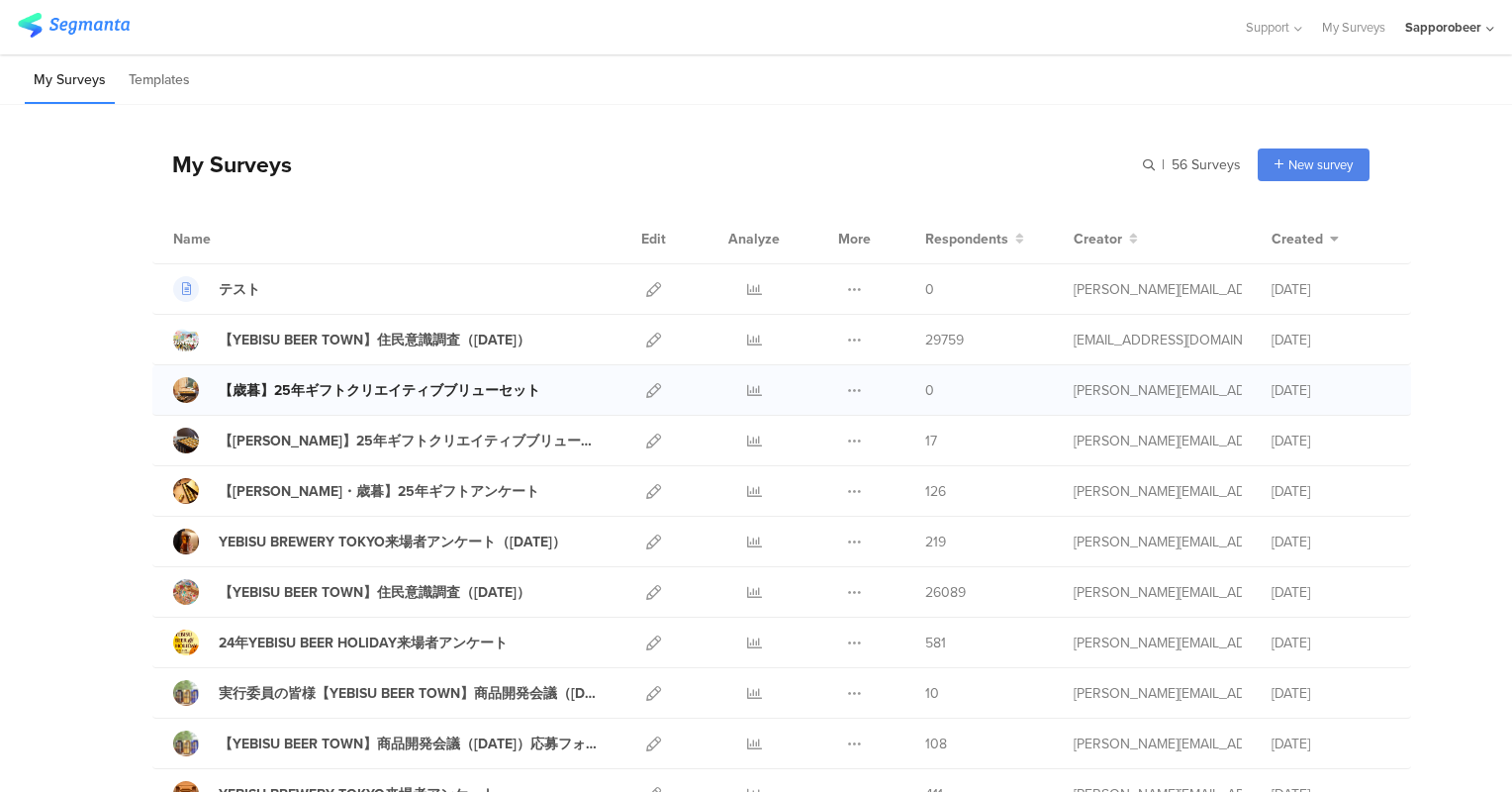 click on "【歳暮】25年ギフトクリエイティブブリューセット" at bounding box center (379, 390) 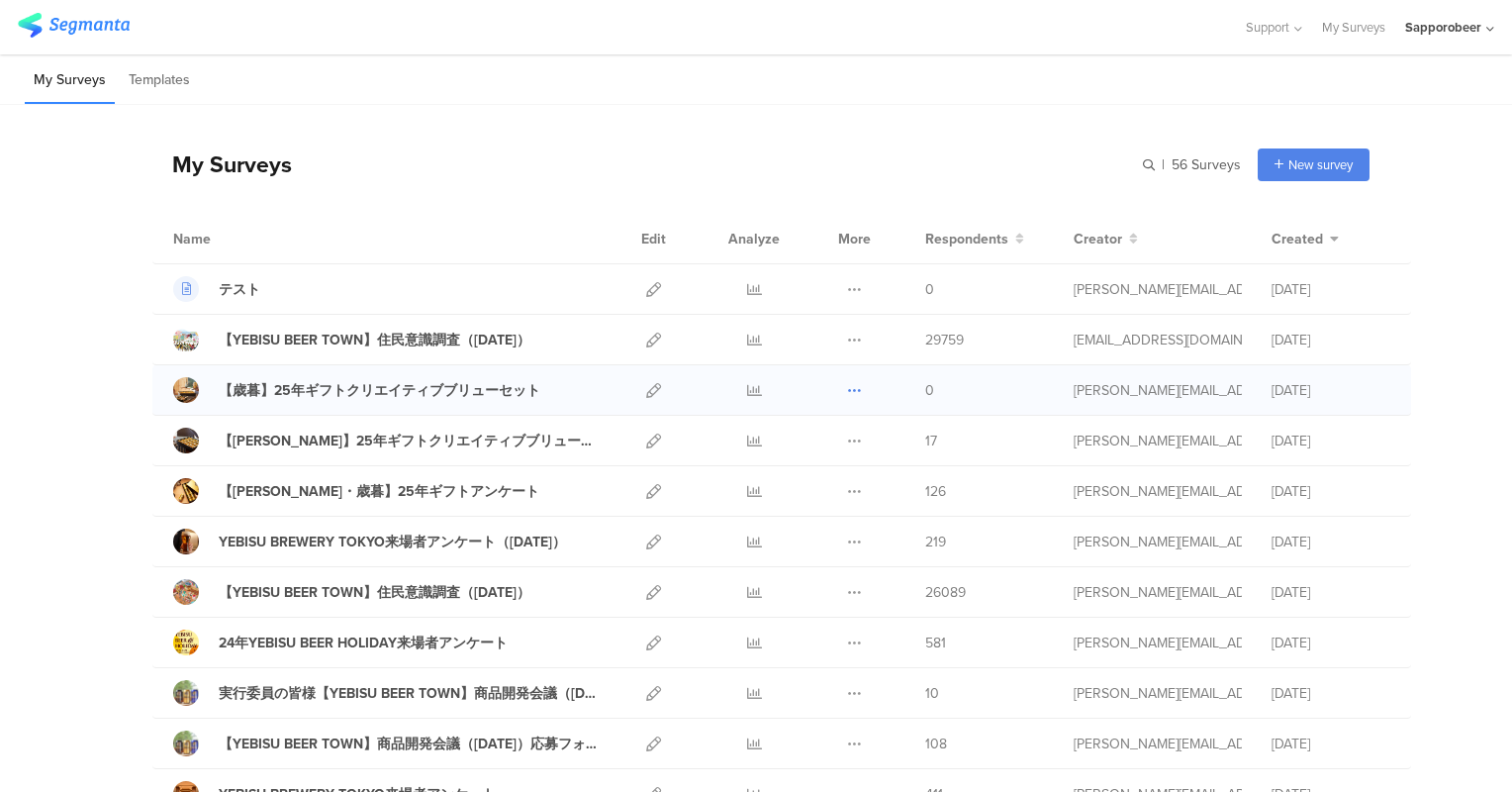 click at bounding box center [854, 390] 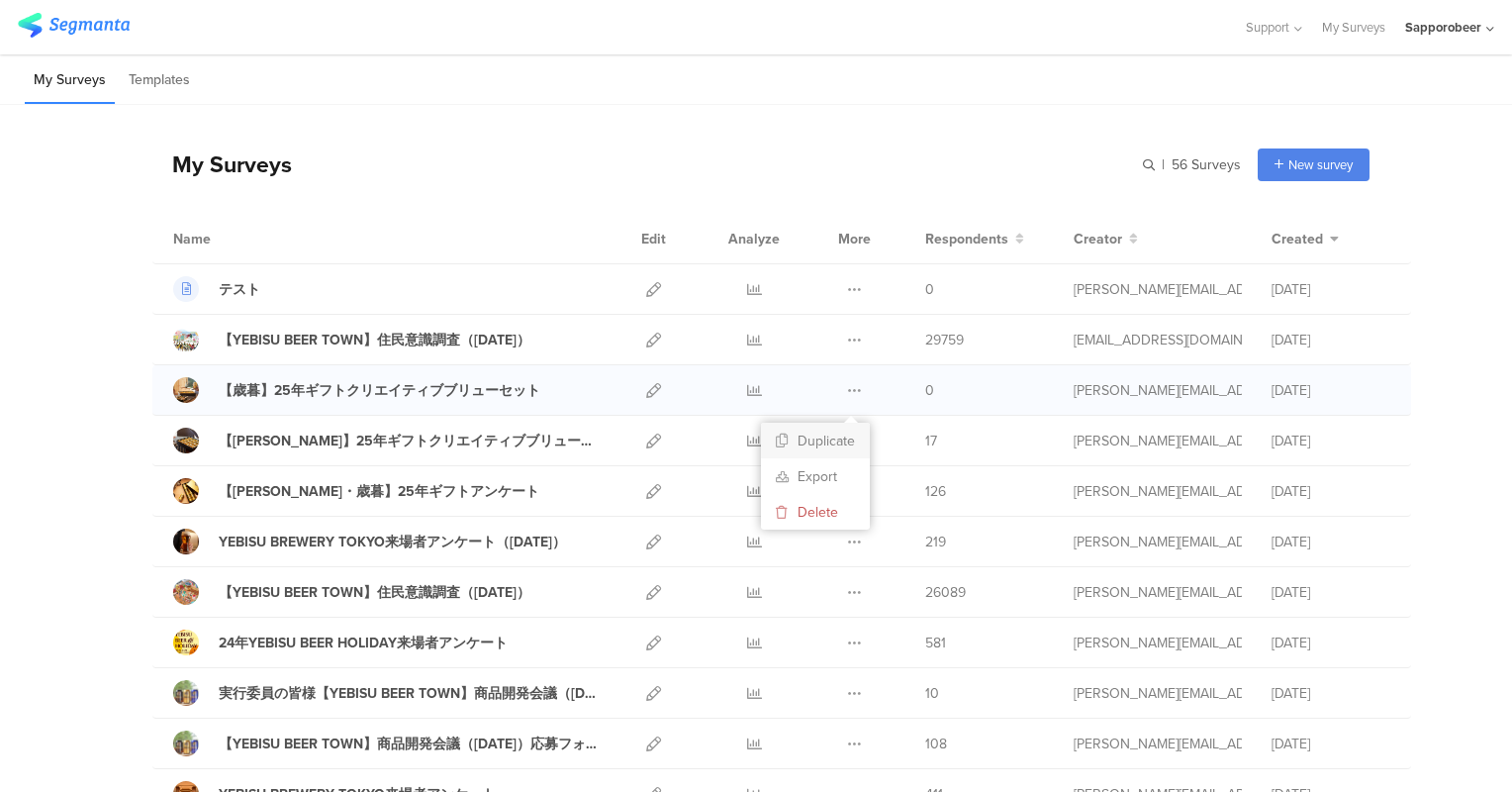 click on "Duplicate" at bounding box center [815, 441] 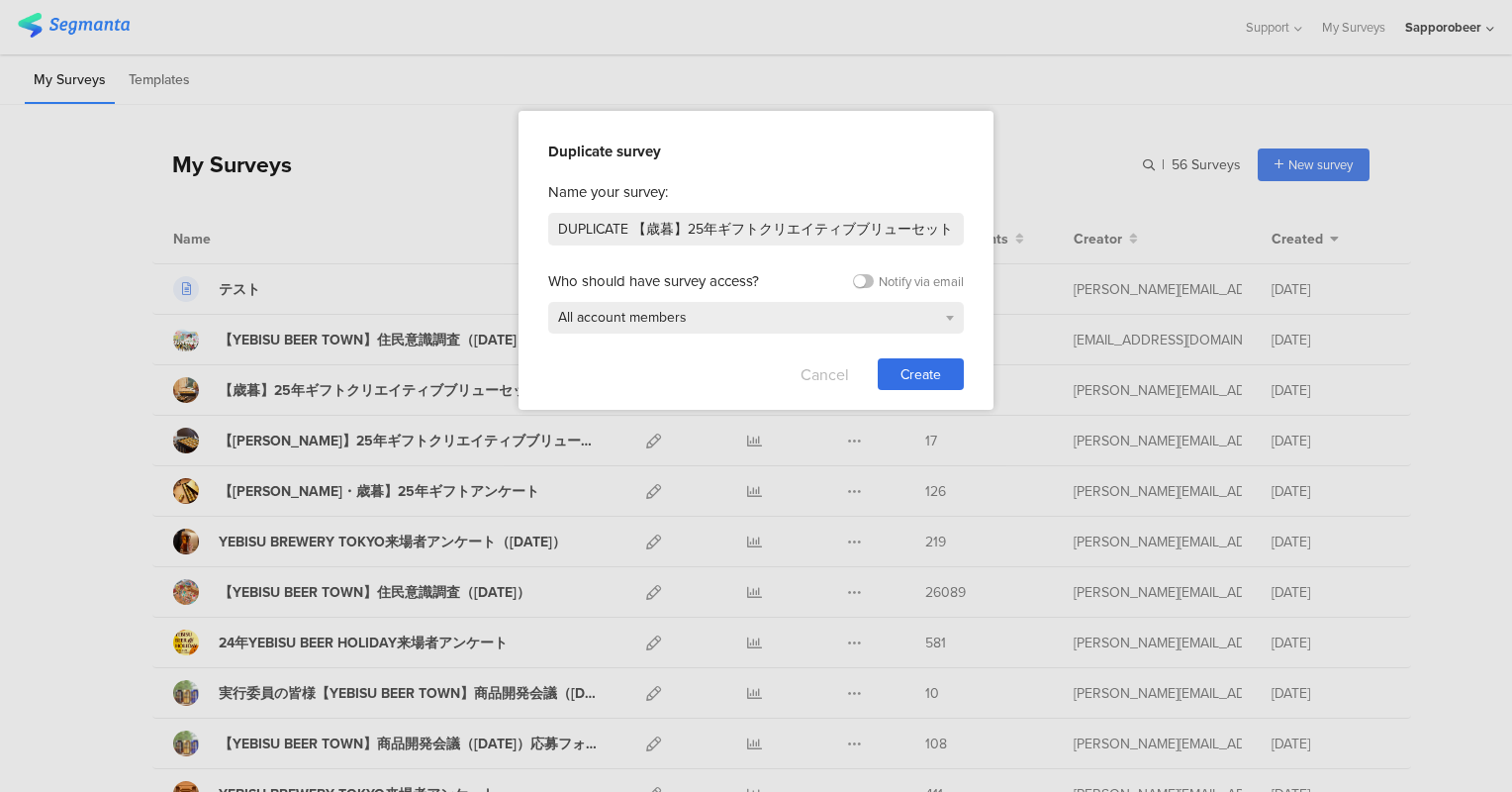 click on "Cancel" at bounding box center [824, 374] 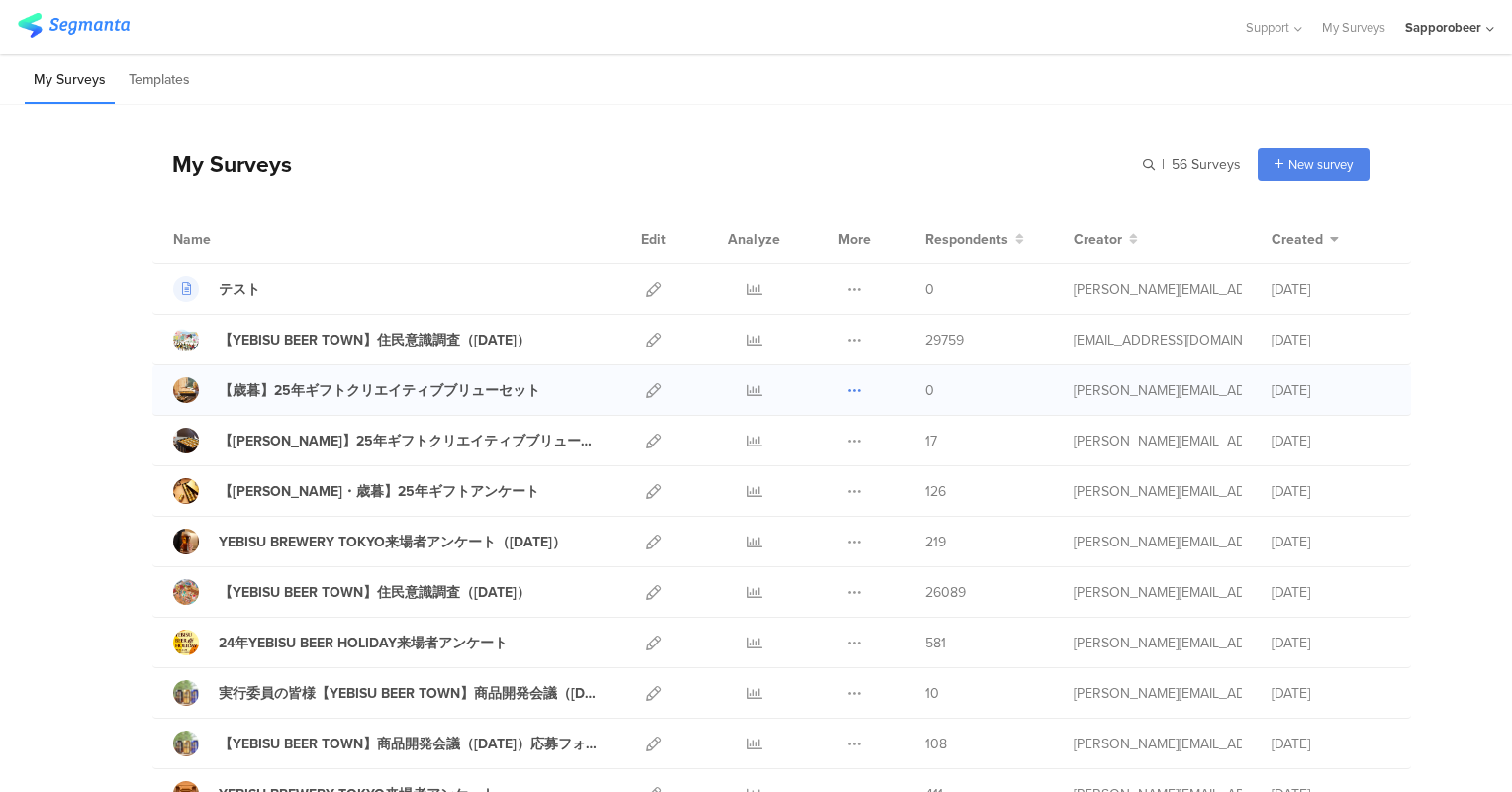 click at bounding box center [854, 390] 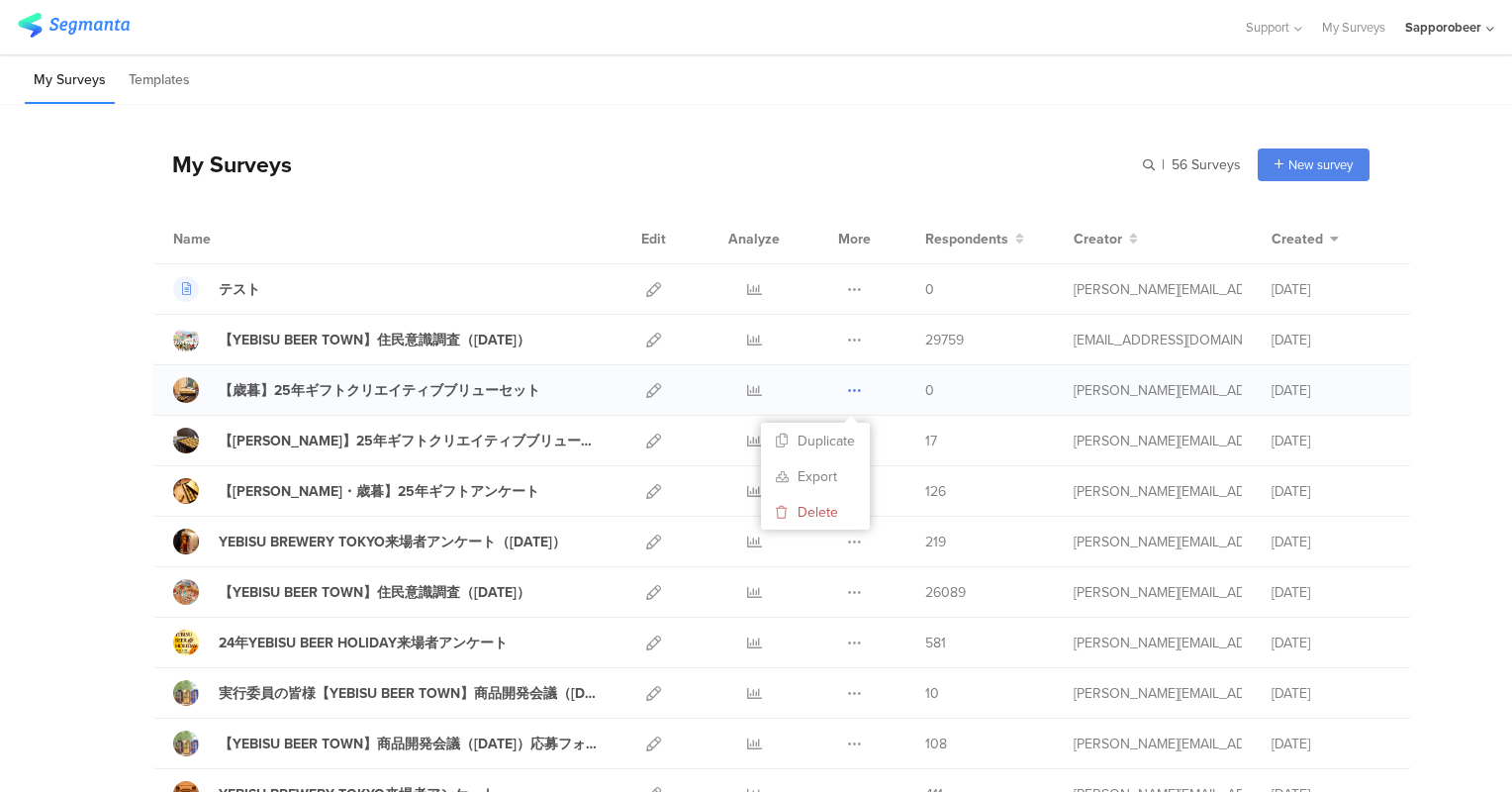 click at bounding box center [854, 390] 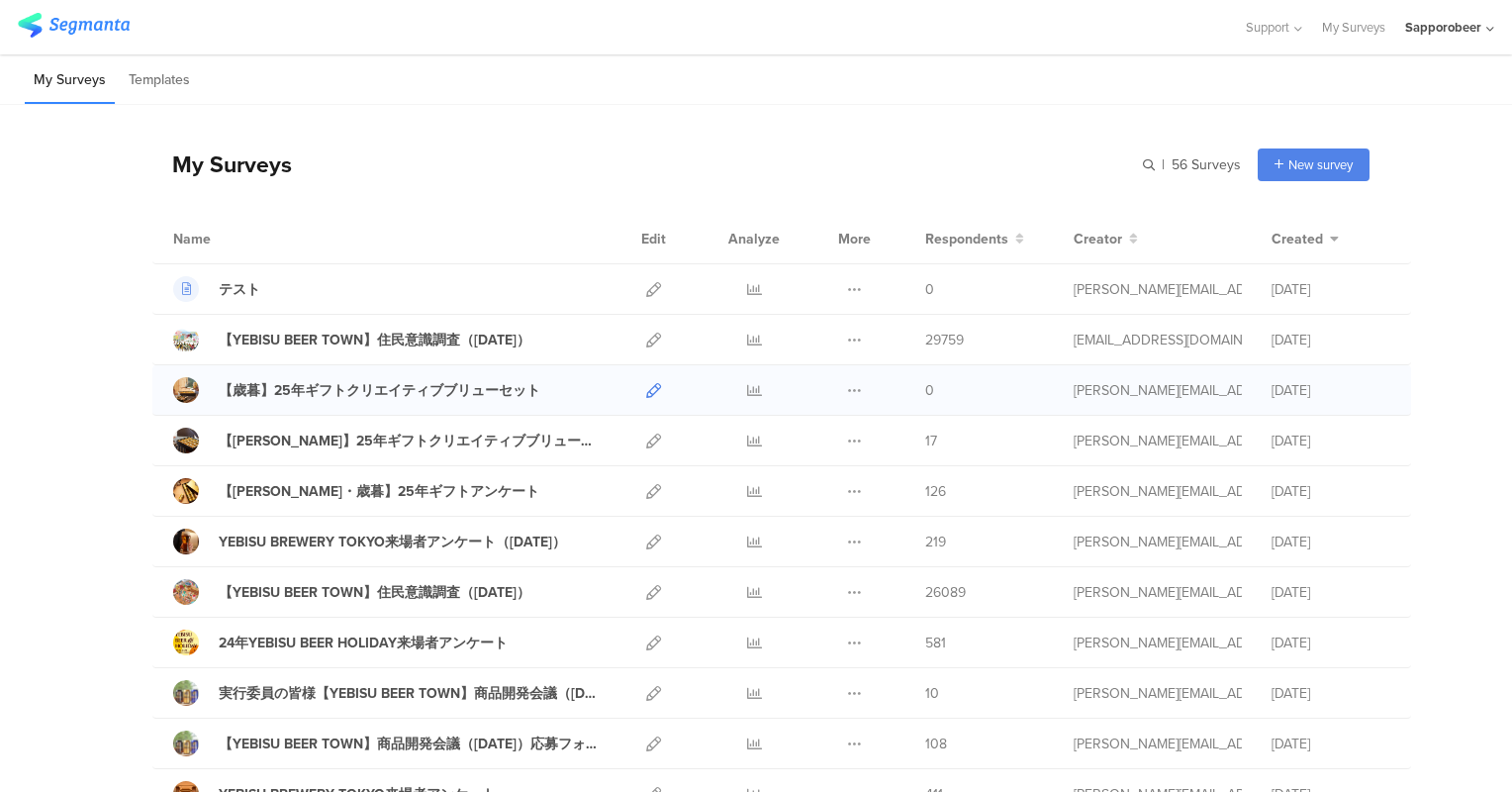 click at bounding box center [653, 390] 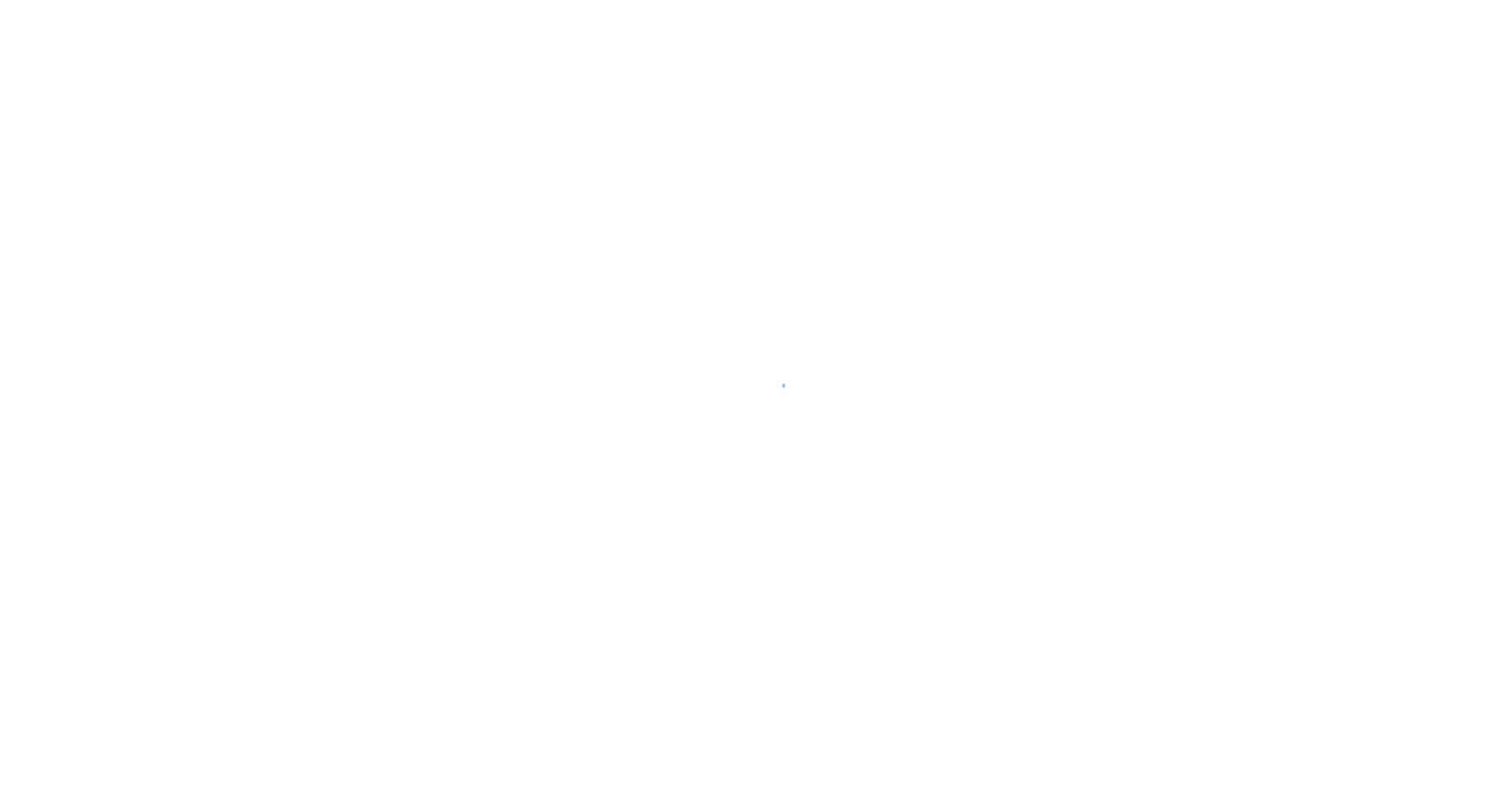 scroll, scrollTop: 0, scrollLeft: 0, axis: both 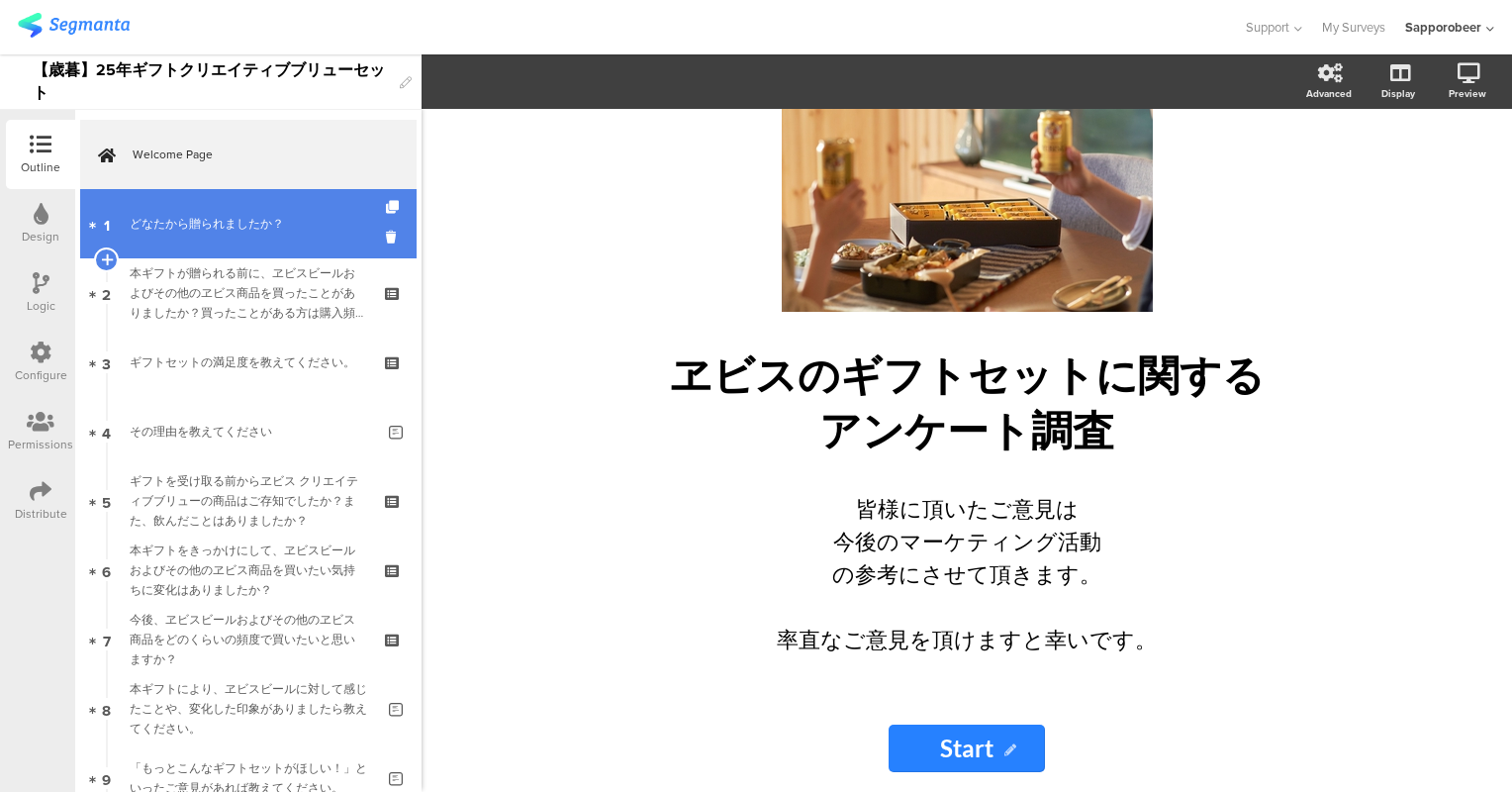 click on "1
どなたから贈られましたか？" at bounding box center (248, 224) 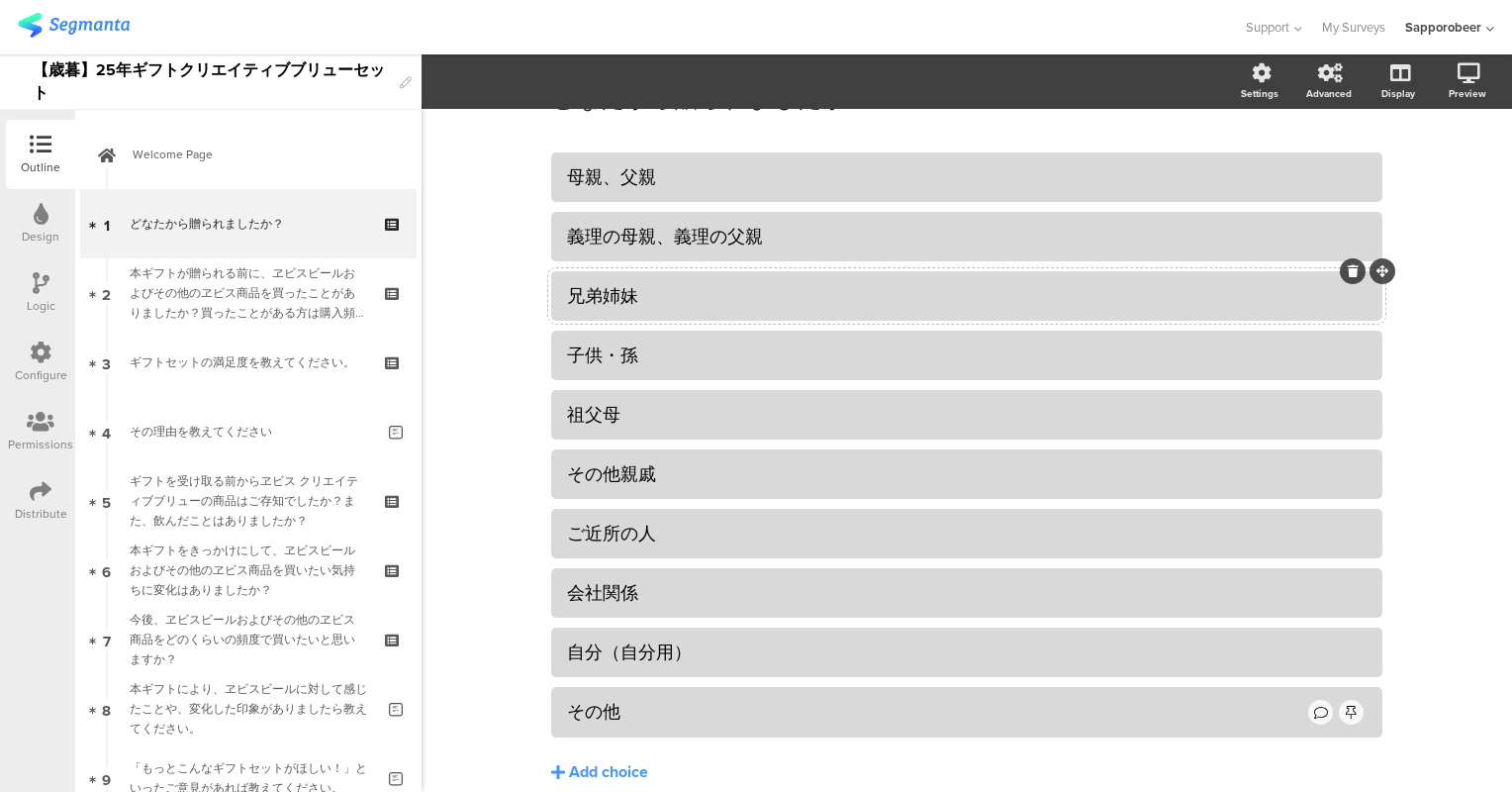 scroll, scrollTop: 194, scrollLeft: 0, axis: vertical 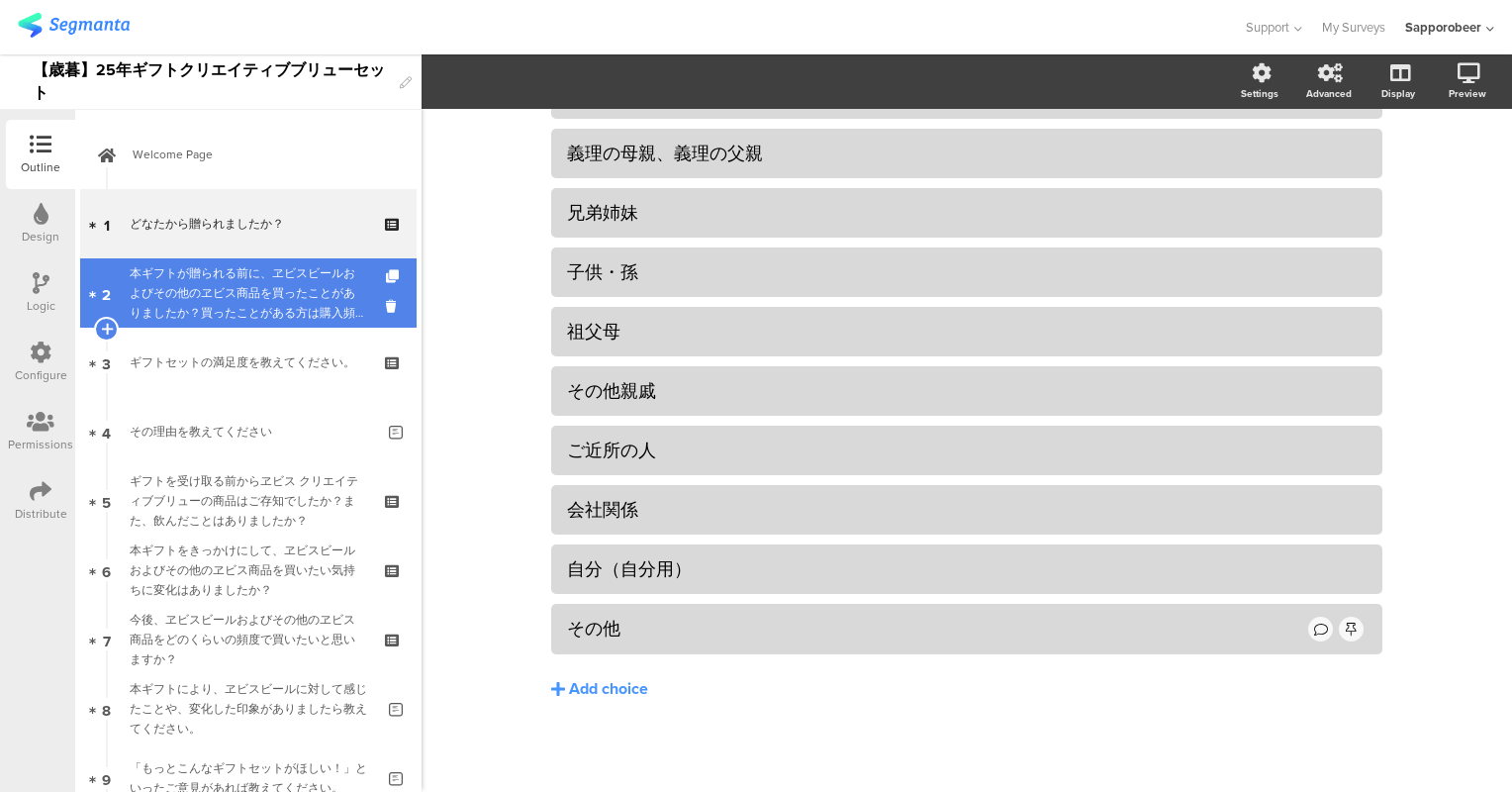 click on "本ギフトが贈られる前に、ヱビスビールおよびその他のヱビス商品を買ったことがありましたか？買ったことがある方は購入頻度を教えてください。" at bounding box center (247, 293) 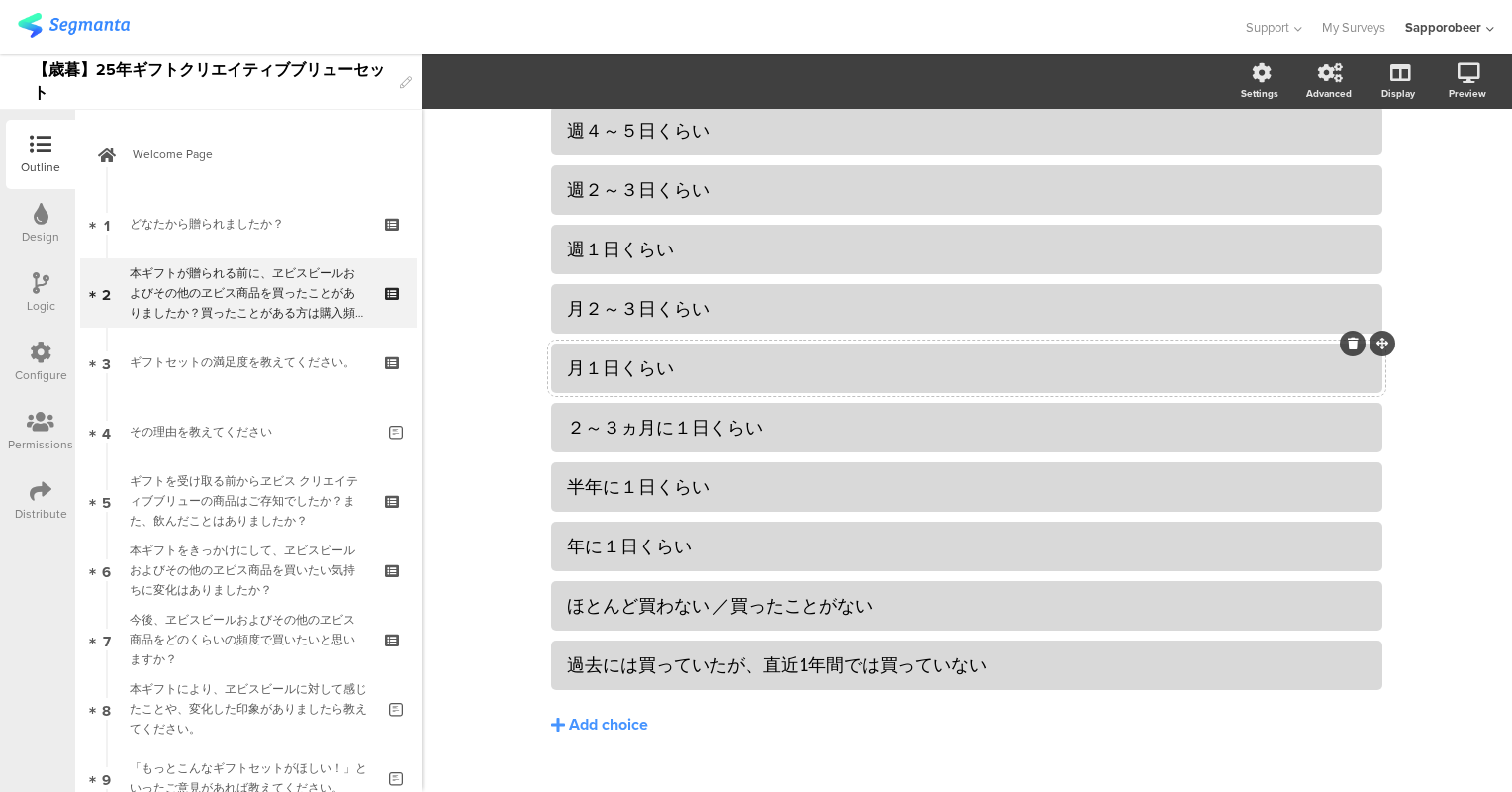 scroll, scrollTop: 283, scrollLeft: 0, axis: vertical 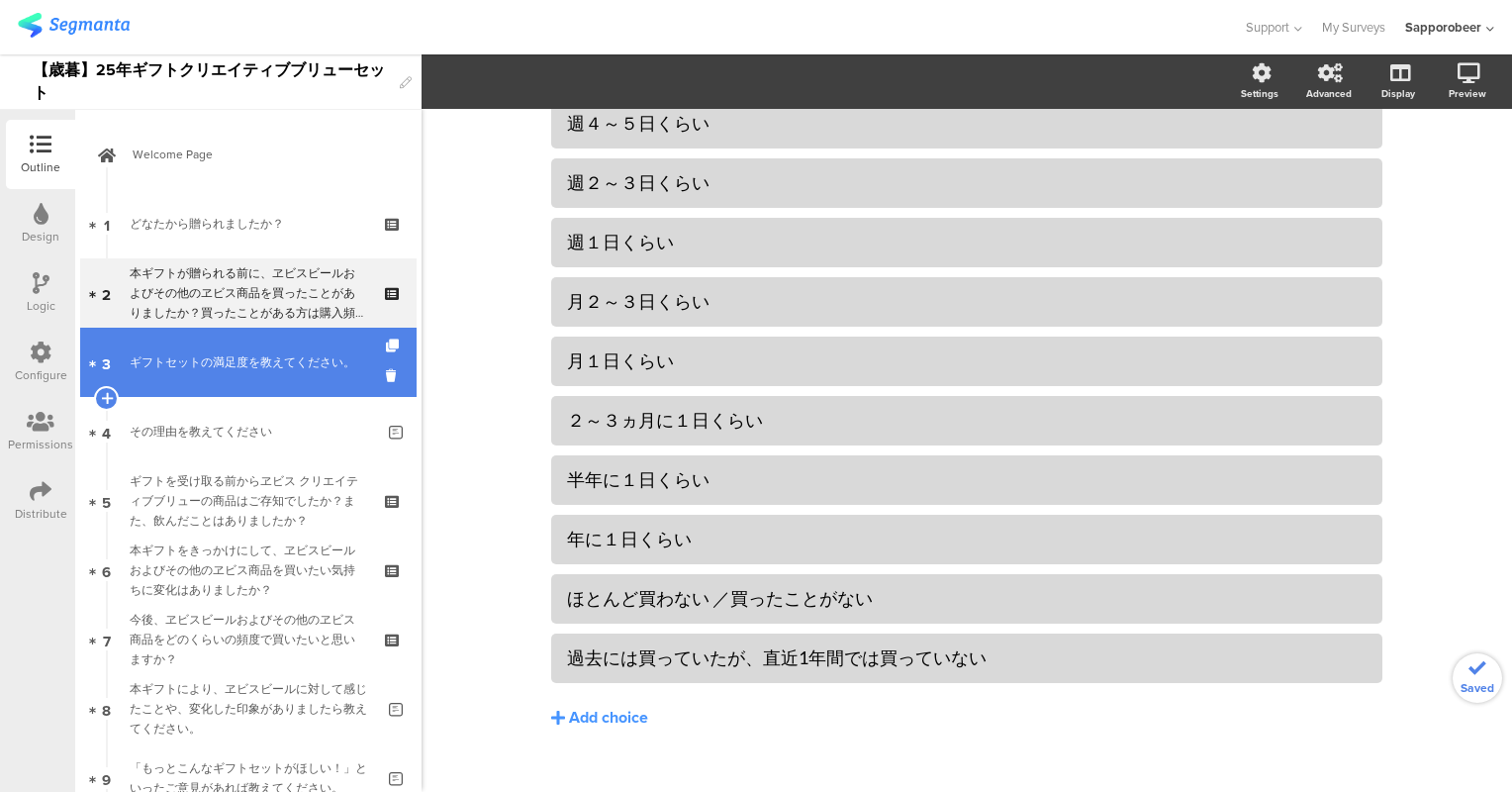 click on "3
ギフトセットの満足度を教えてください。" at bounding box center [248, 362] 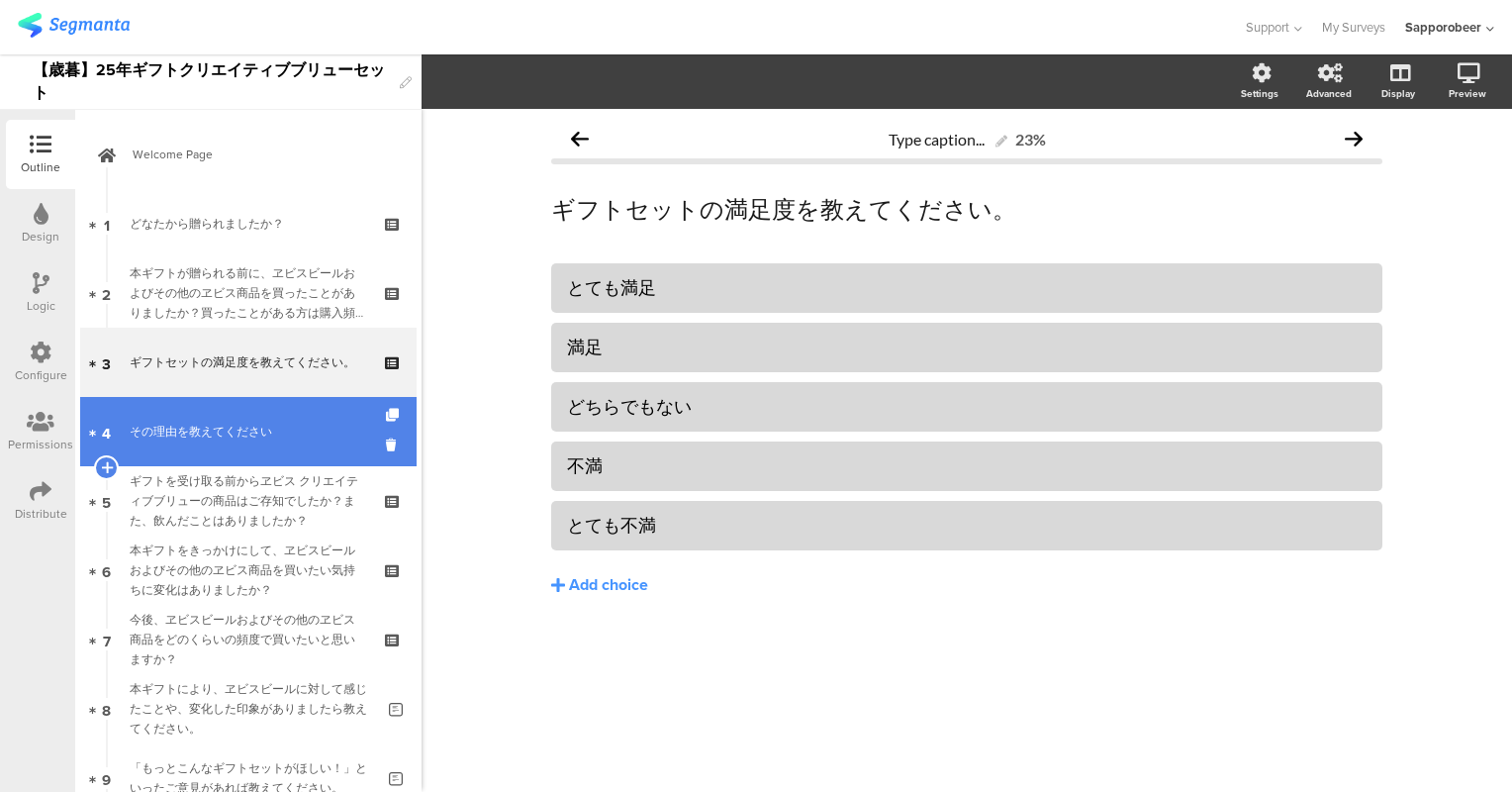 click on "4
その理由を教えてください" at bounding box center (248, 432) 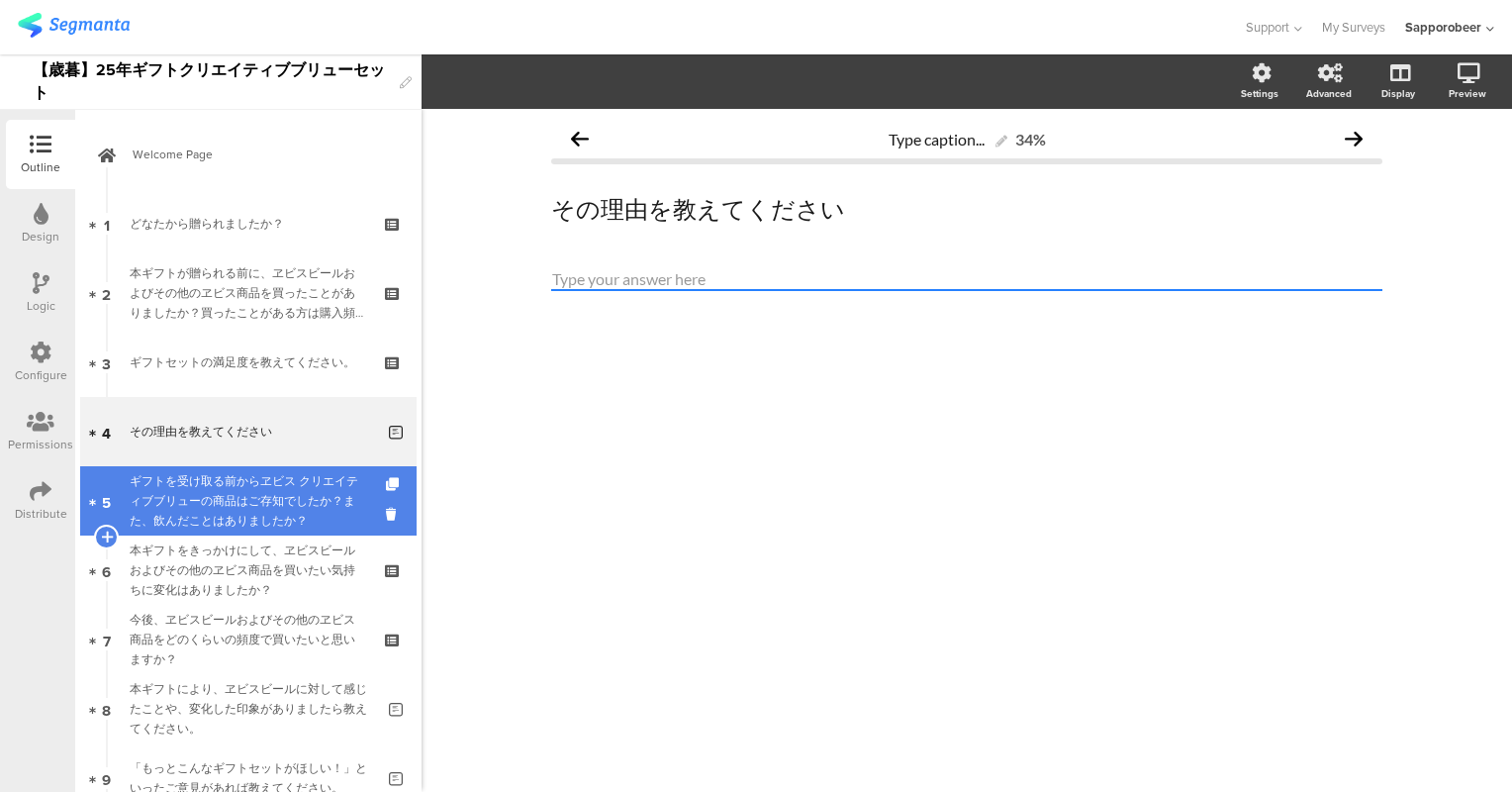 click on "ギフトを受け取る前からヱビス クリエイティブブリューの商品はご存知でしたか？また、飲んだことはありましたか？" at bounding box center [247, 501] 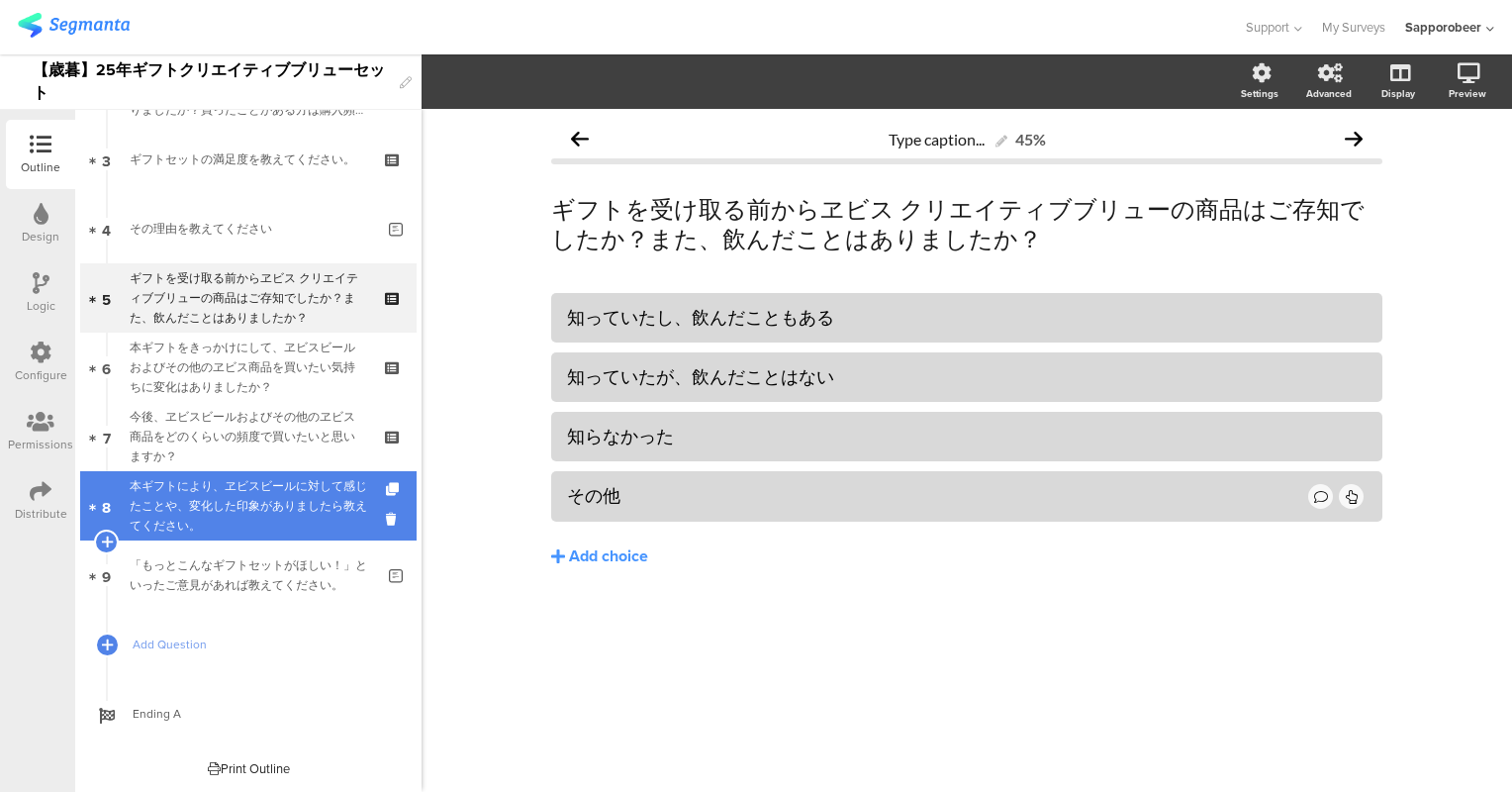 scroll, scrollTop: 204, scrollLeft: 0, axis: vertical 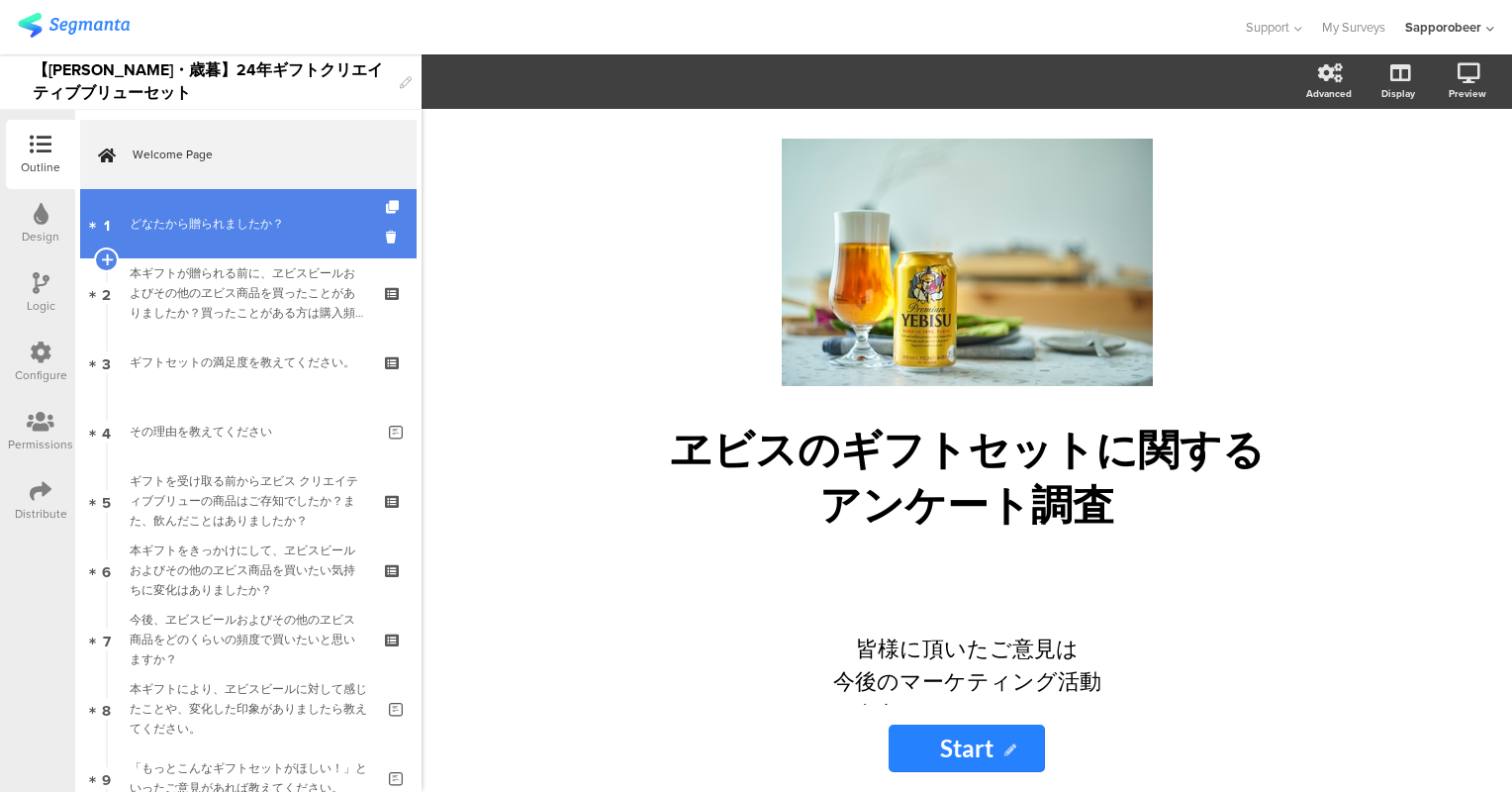 click on "どなたから贈られましたか？" at bounding box center (247, 224) 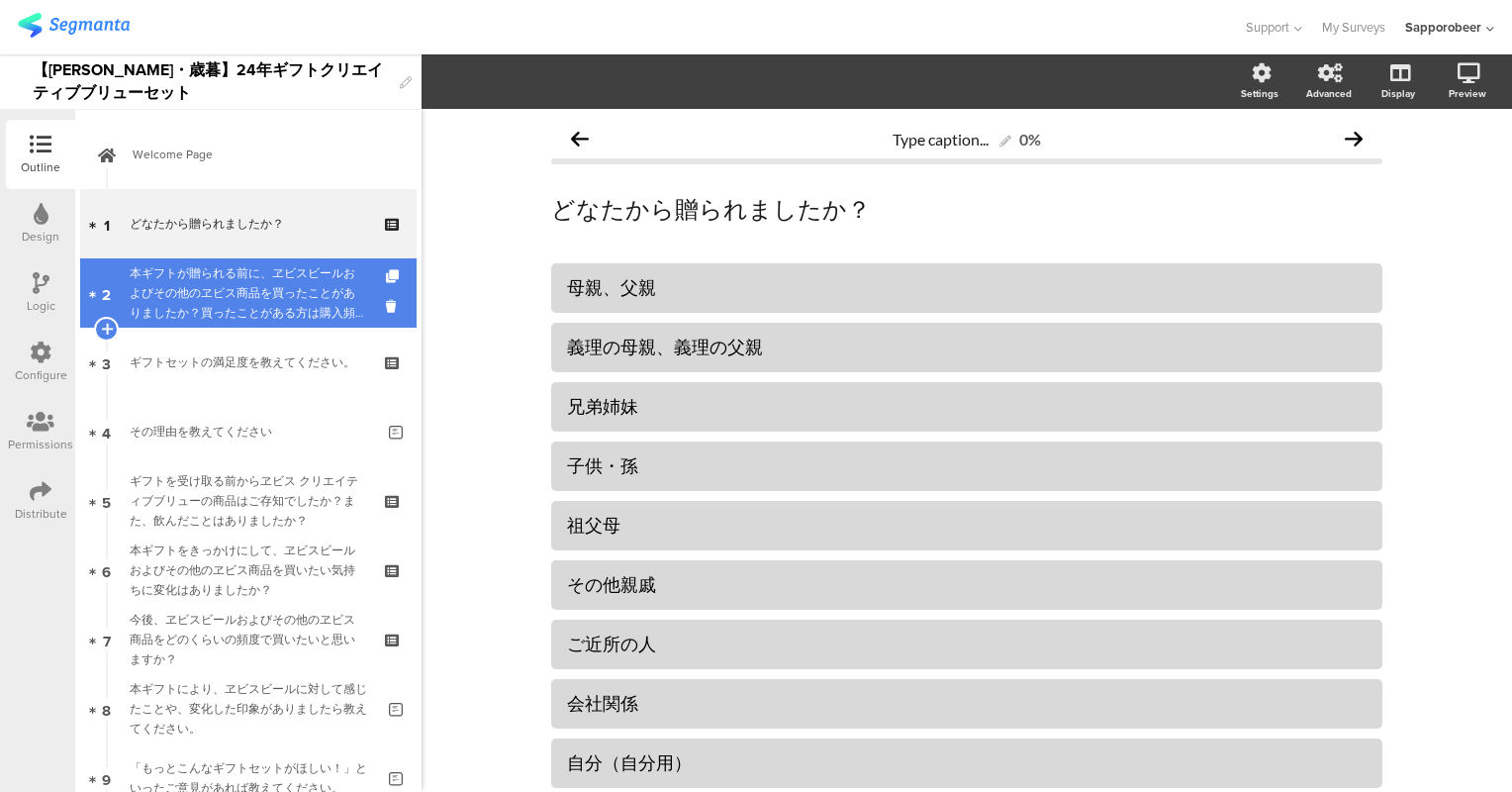 click on "本ギフトが贈られる前に、ヱビスビールおよびその他のヱビス商品を買ったことがありましたか？買ったことがある方は購入頻度を教えてください。" at bounding box center (247, 293) 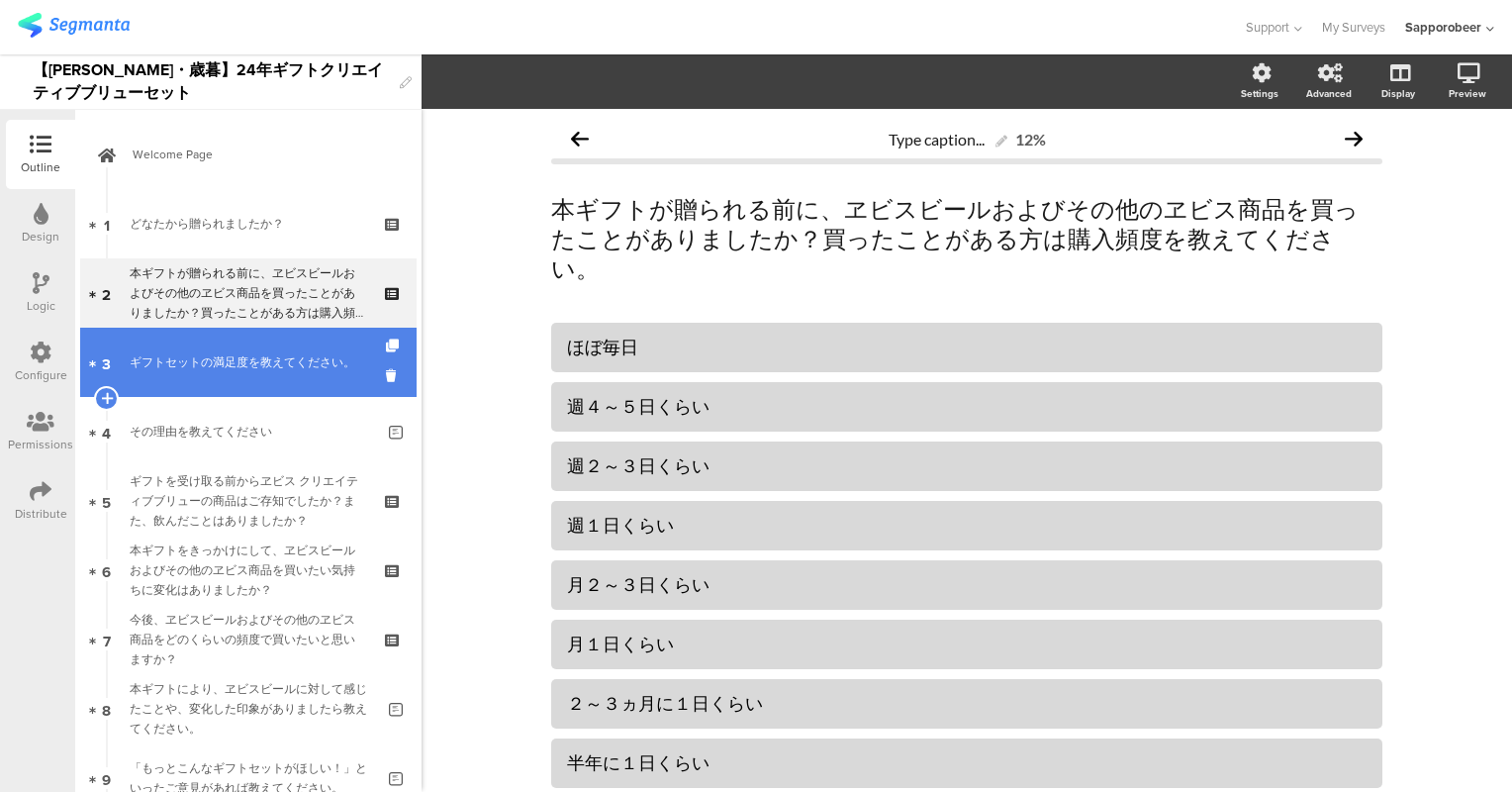 click on "ギフトセットの満足度を教えてください。" at bounding box center (247, 362) 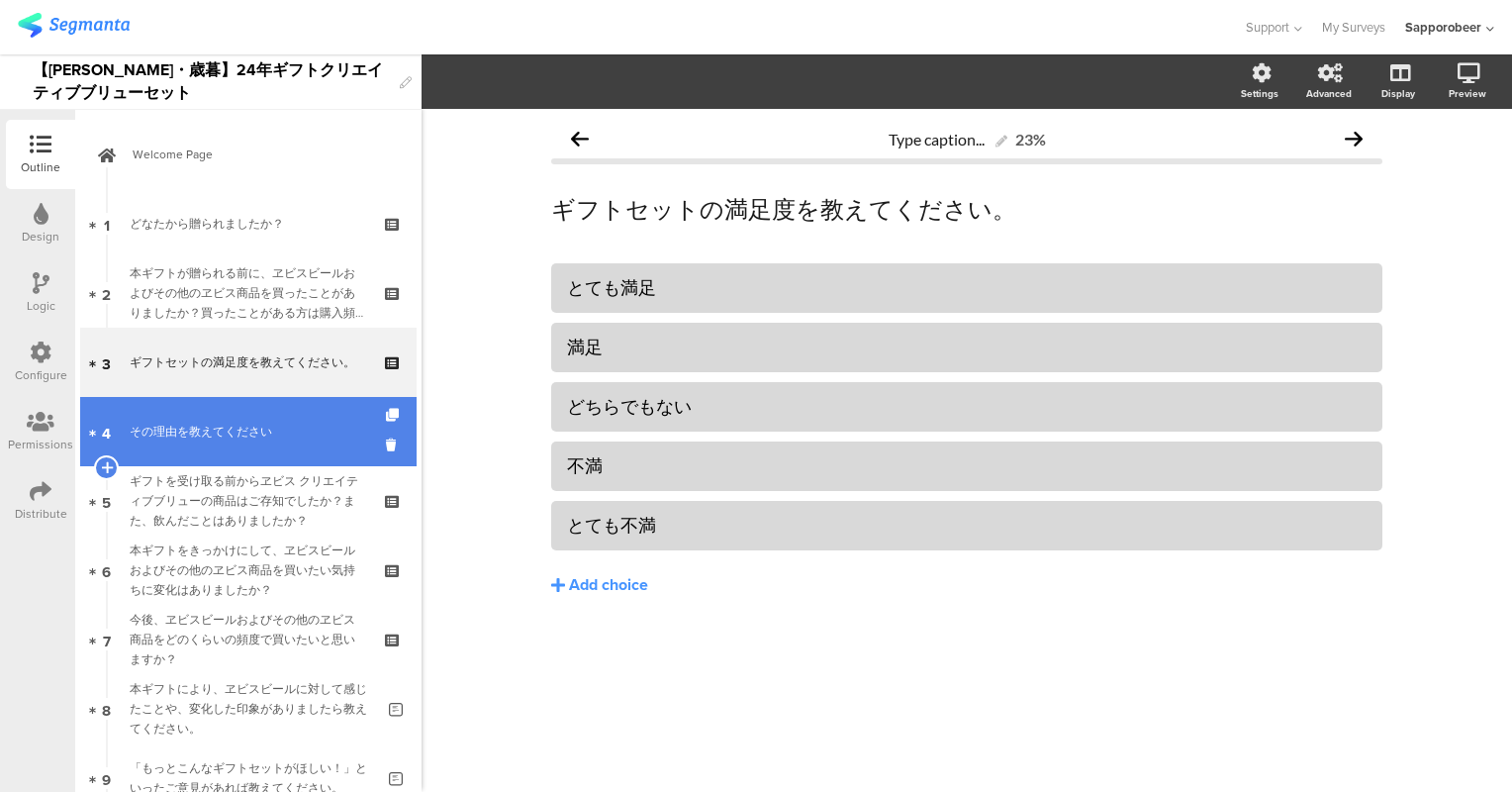click on "4
その理由を教えてください" at bounding box center (248, 432) 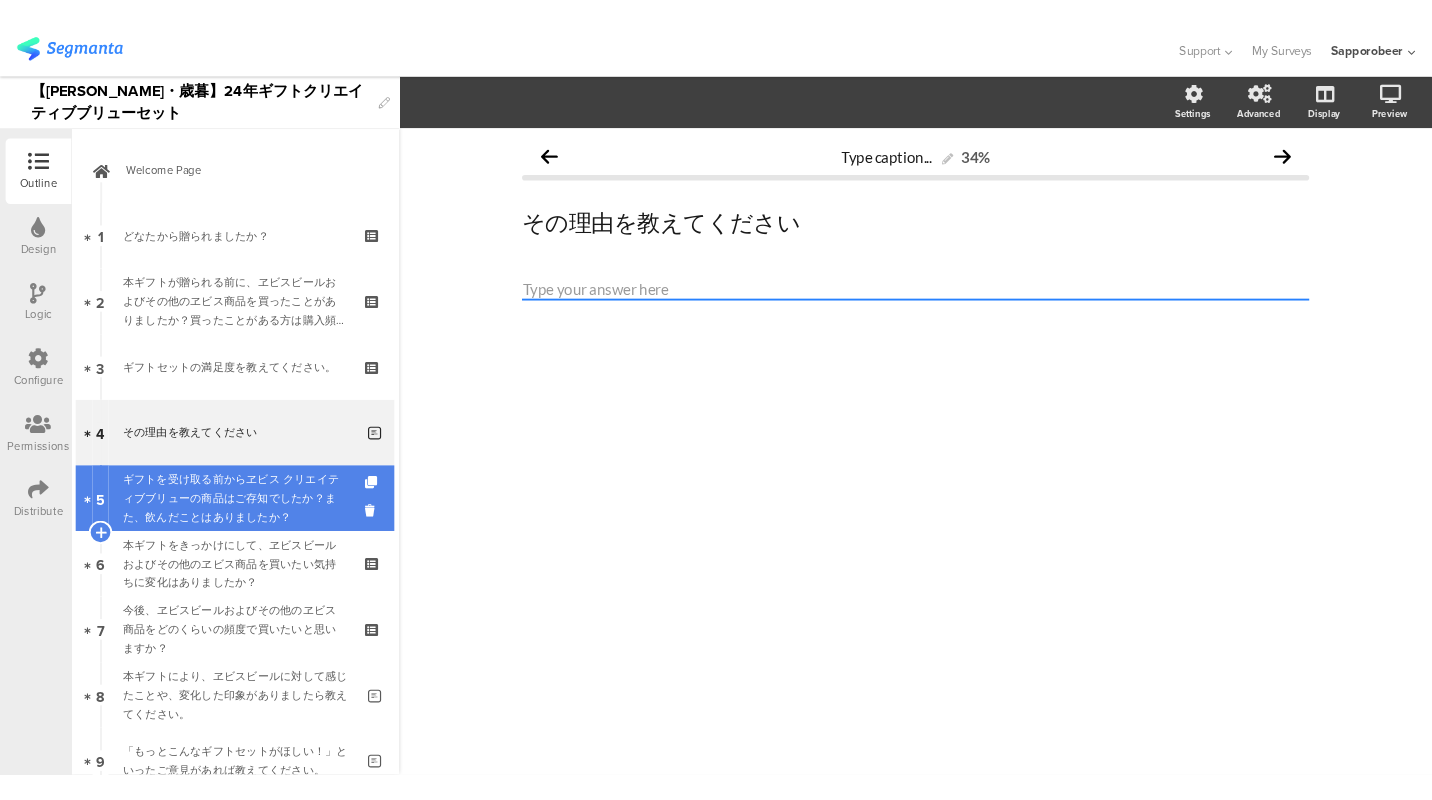 scroll, scrollTop: 0, scrollLeft: 0, axis: both 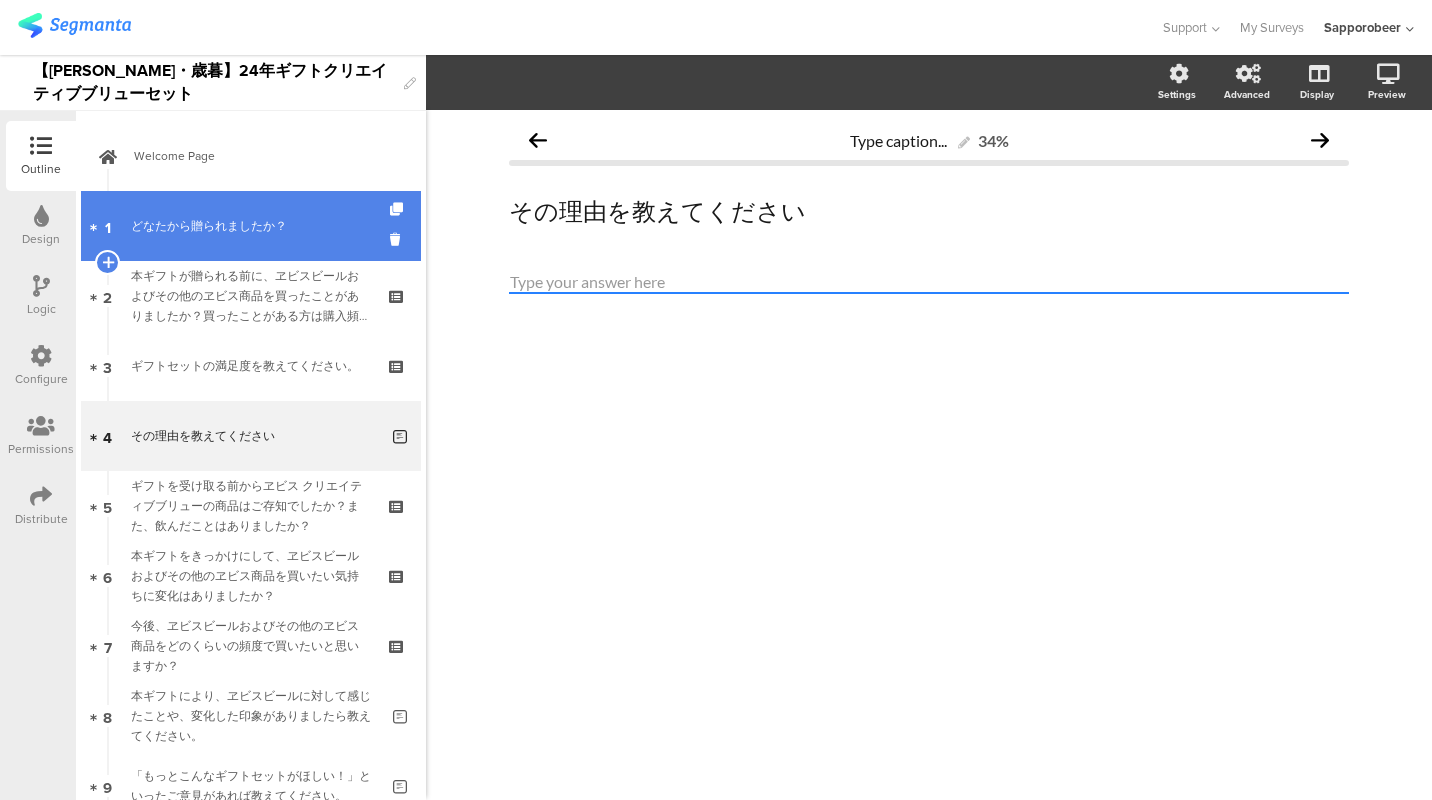 click on "どなたから贈られましたか？" at bounding box center [250, 226] 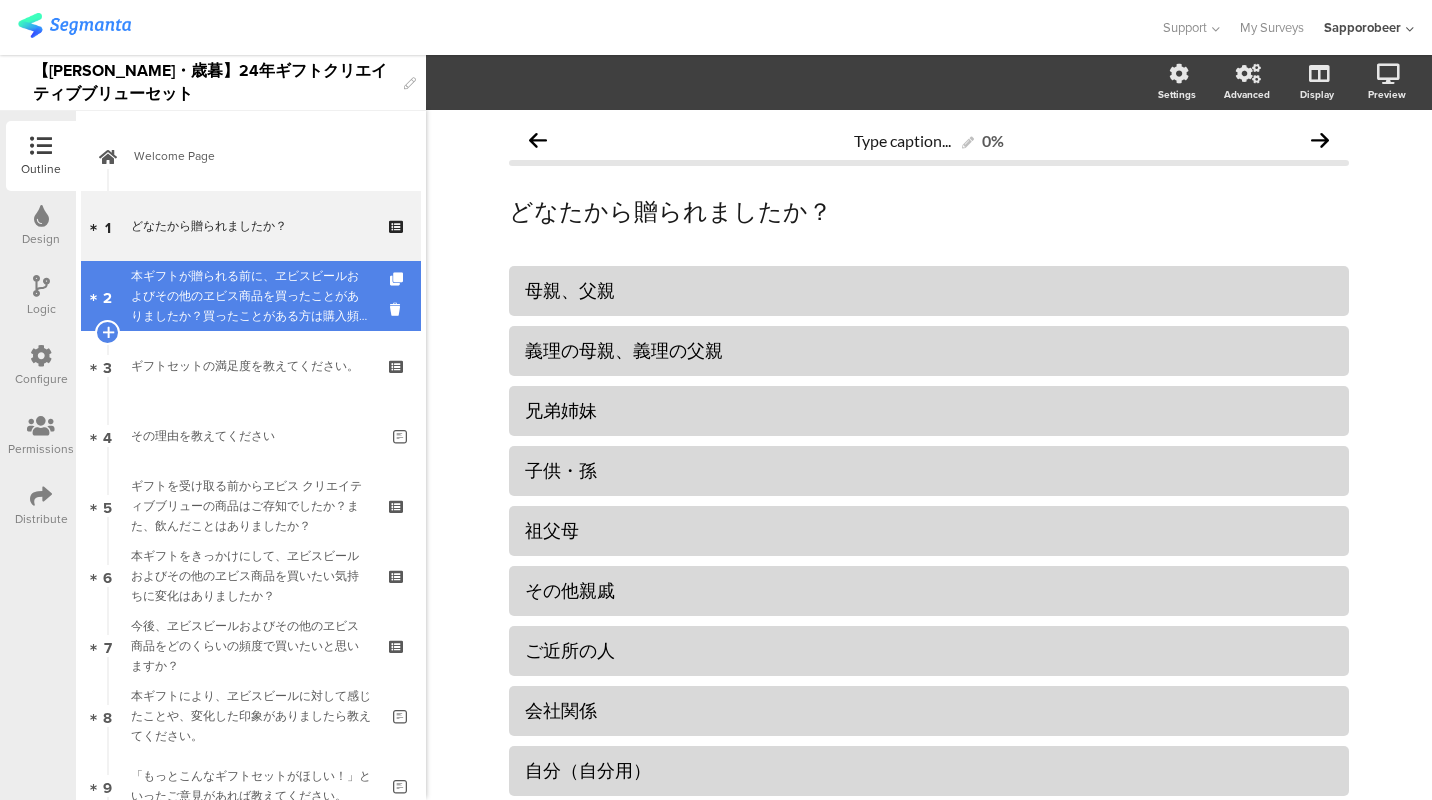 click on "本ギフトが贈られる前に、ヱビスビールおよびその他のヱビス商品を買ったことがありましたか？買ったことがある方は購入頻度を教えてください。" at bounding box center [250, 296] 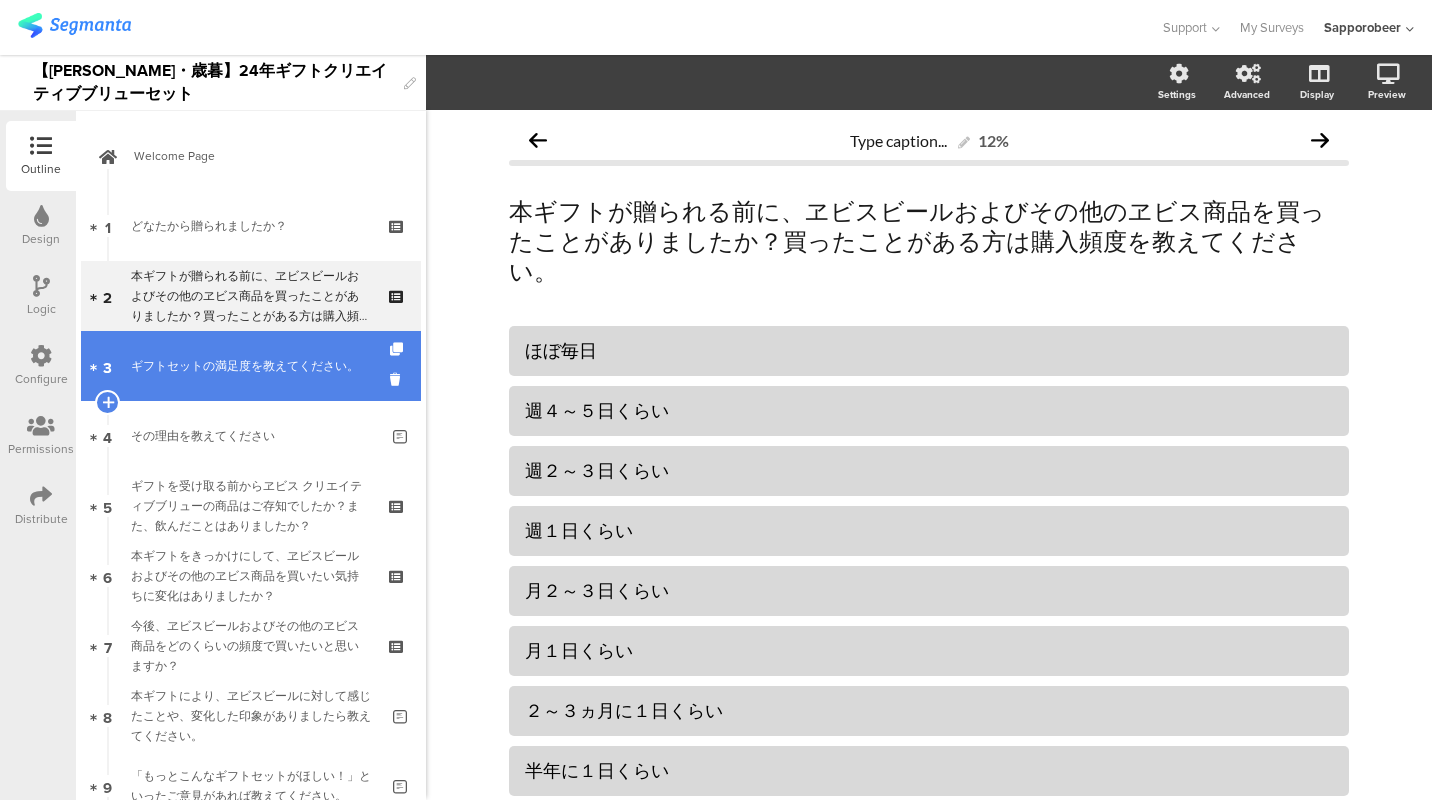 click on "ギフトセットの満足度を教えてください。" at bounding box center [250, 366] 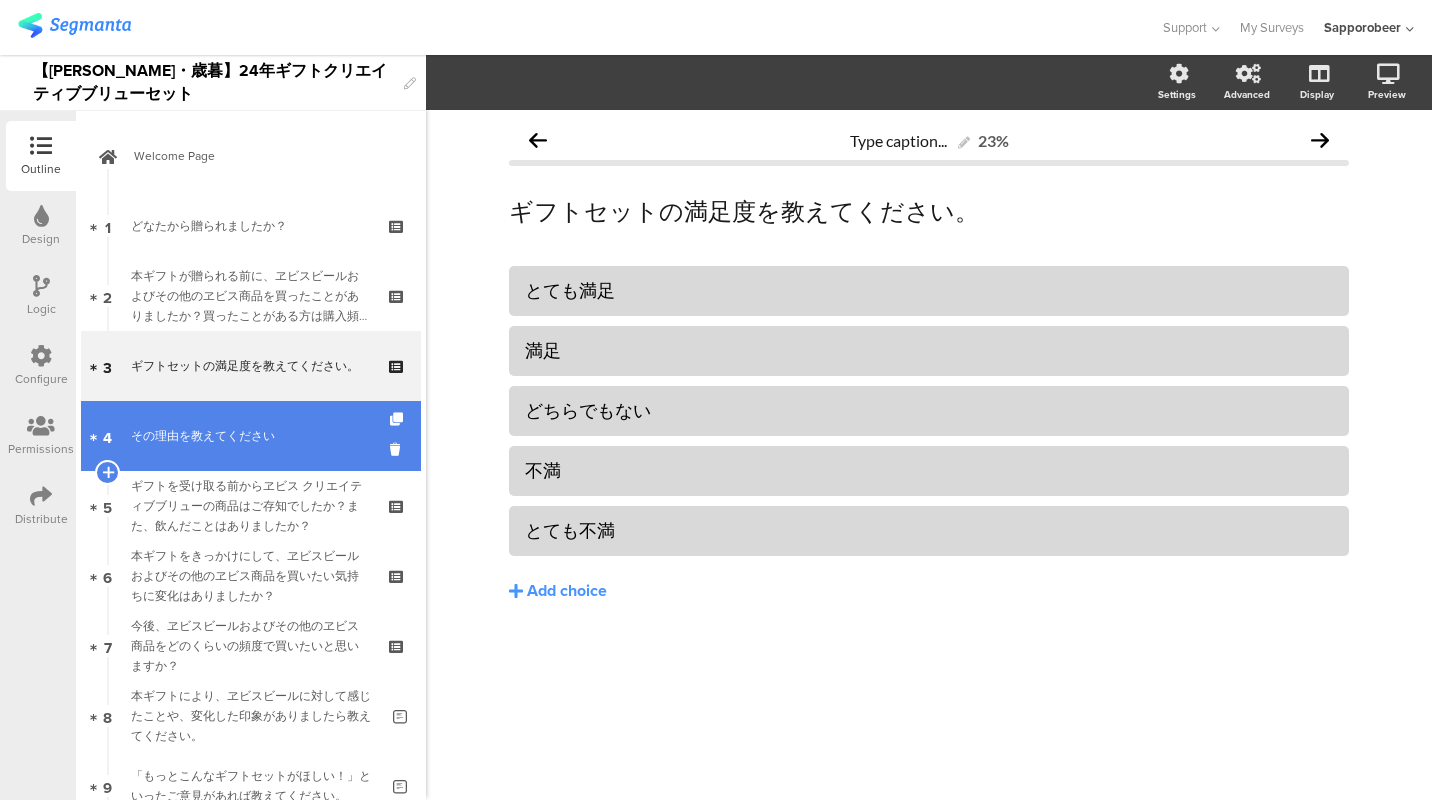 click on "4
その理由を教えてください" at bounding box center [251, 436] 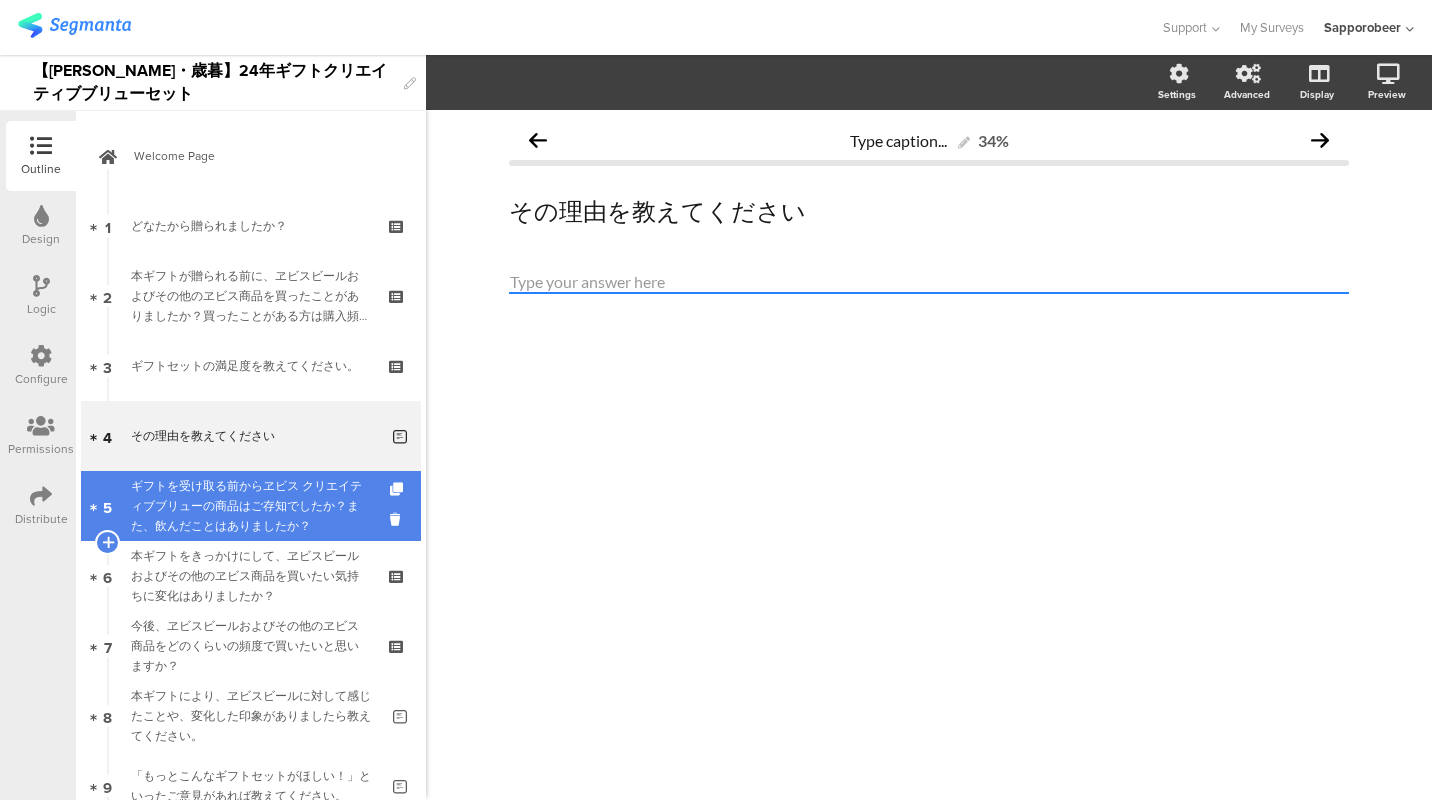 click on "ギフトを受け取る前からヱビス クリエイティブブリューの商品はご存知でしたか？また、飲んだことはありましたか？" at bounding box center (250, 506) 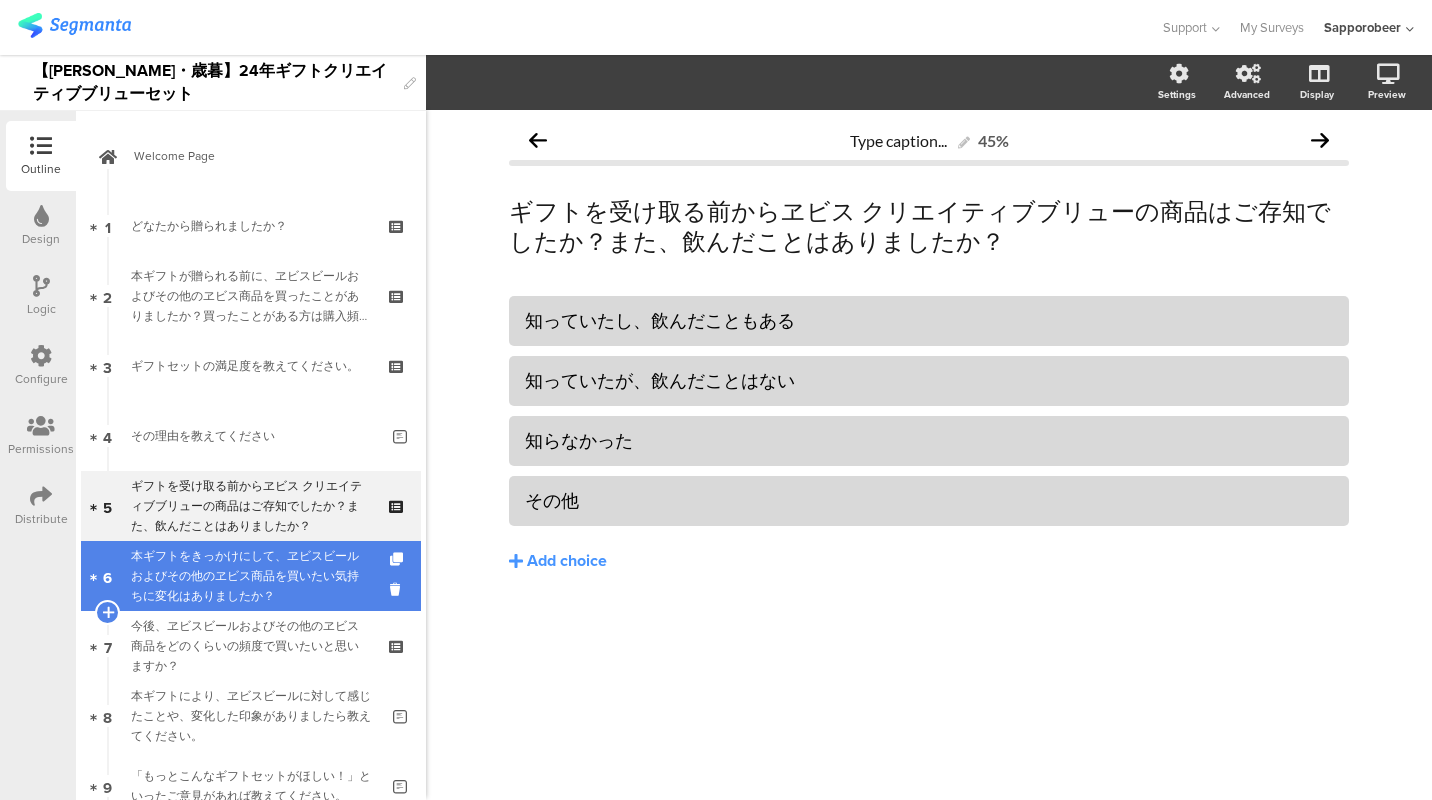 click on "本ギフトをきっかけにして、ヱビスビールおよびその他のヱビス商品を買いたい気持ちに変化はありましたか？" at bounding box center [250, 576] 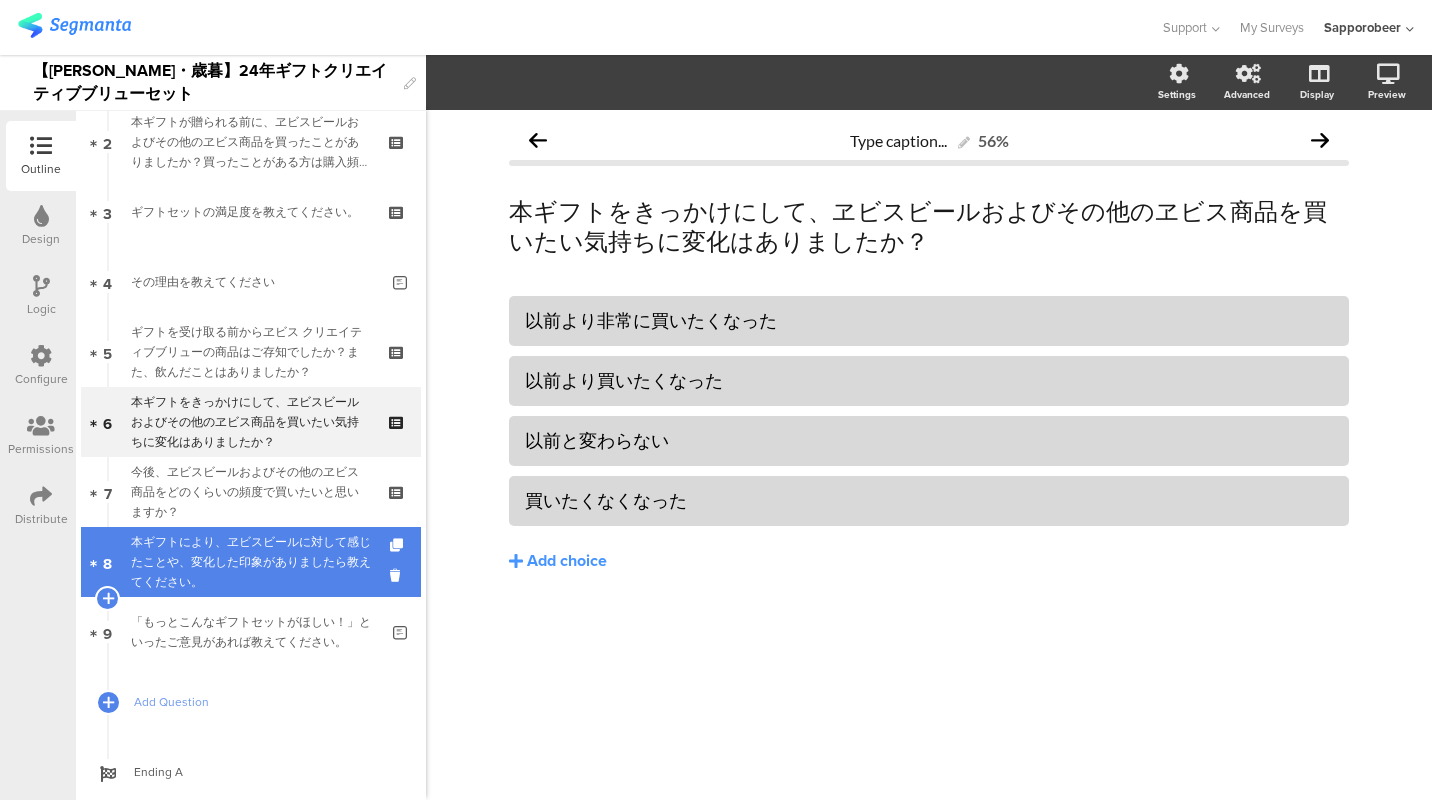 scroll, scrollTop: 200, scrollLeft: 0, axis: vertical 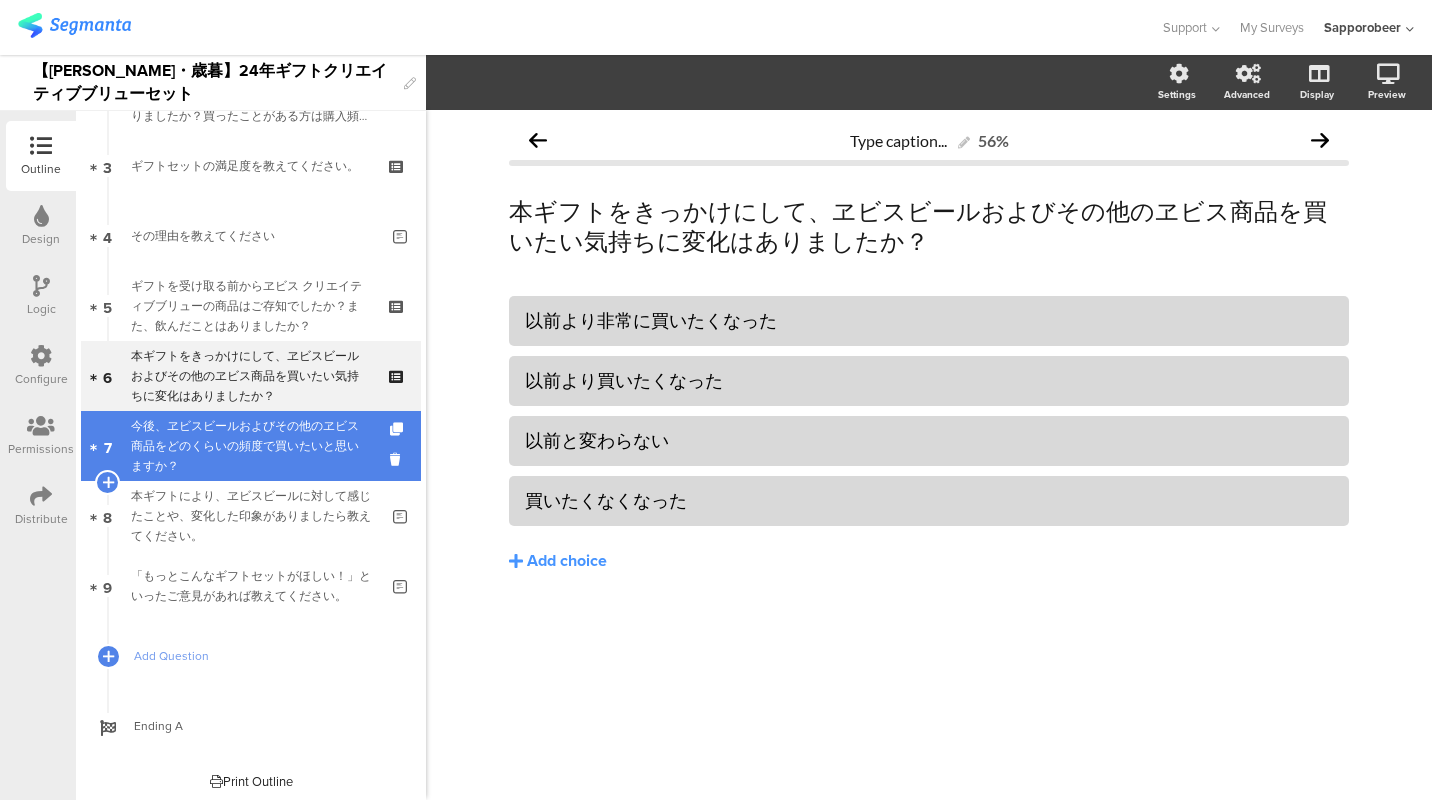 click on "今後、ヱビスビールおよびその他のヱビス商品をどのくらいの頻度で買いたいと思いますか？" at bounding box center (250, 446) 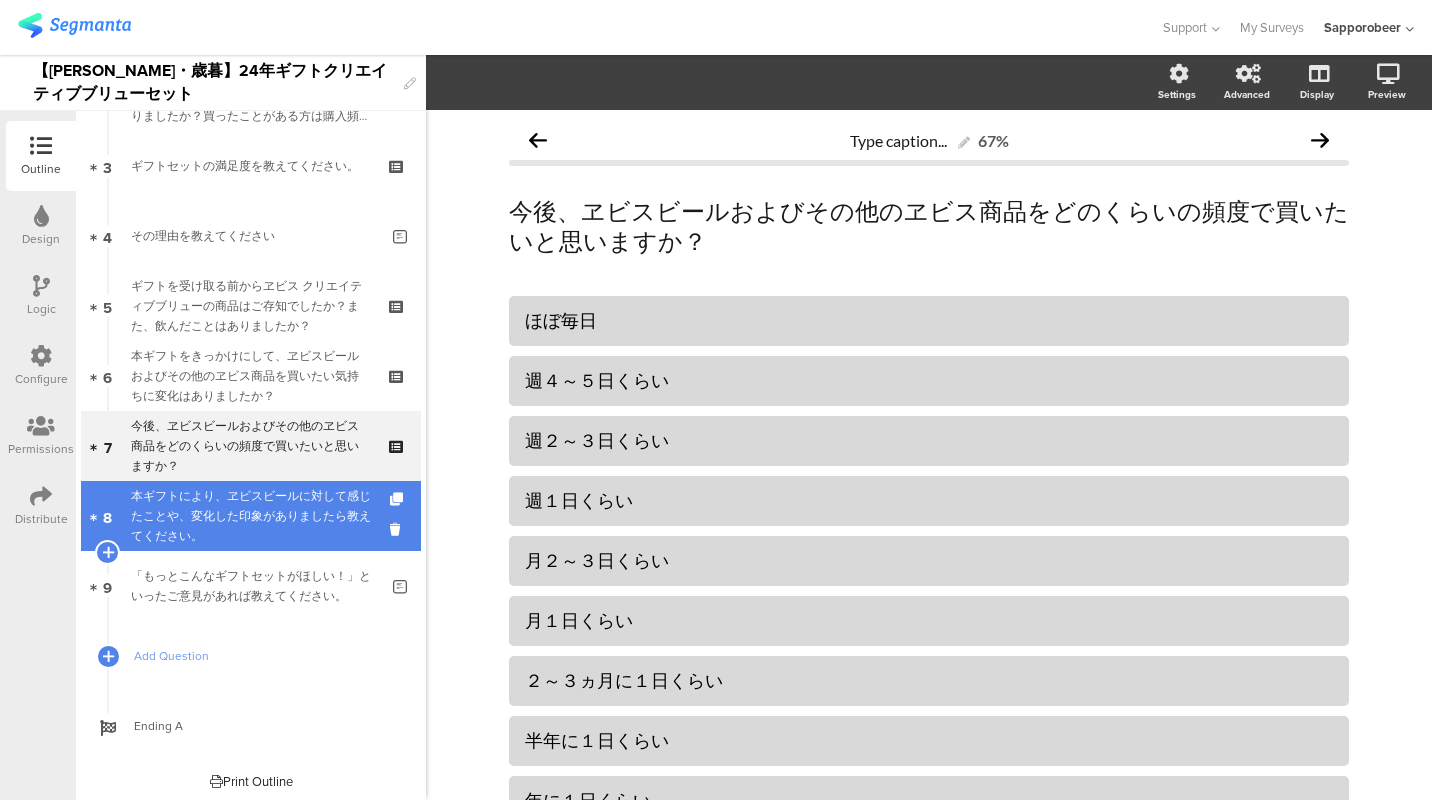 click on "本ギフトにより、ヱビスビールに対して感じたことや、変化した印象がありましたら教えてください。" at bounding box center (254, 516) 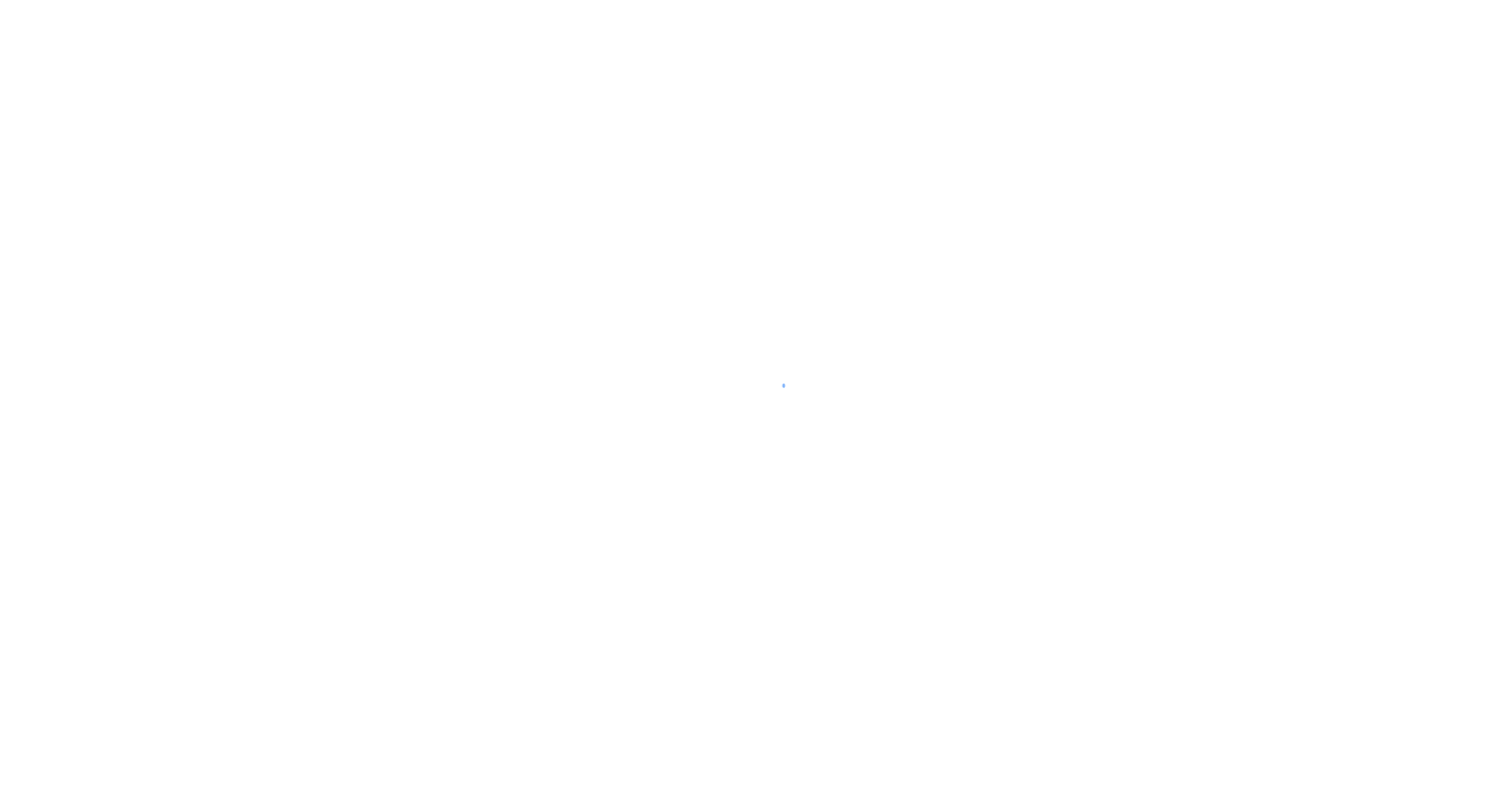 scroll, scrollTop: 0, scrollLeft: 0, axis: both 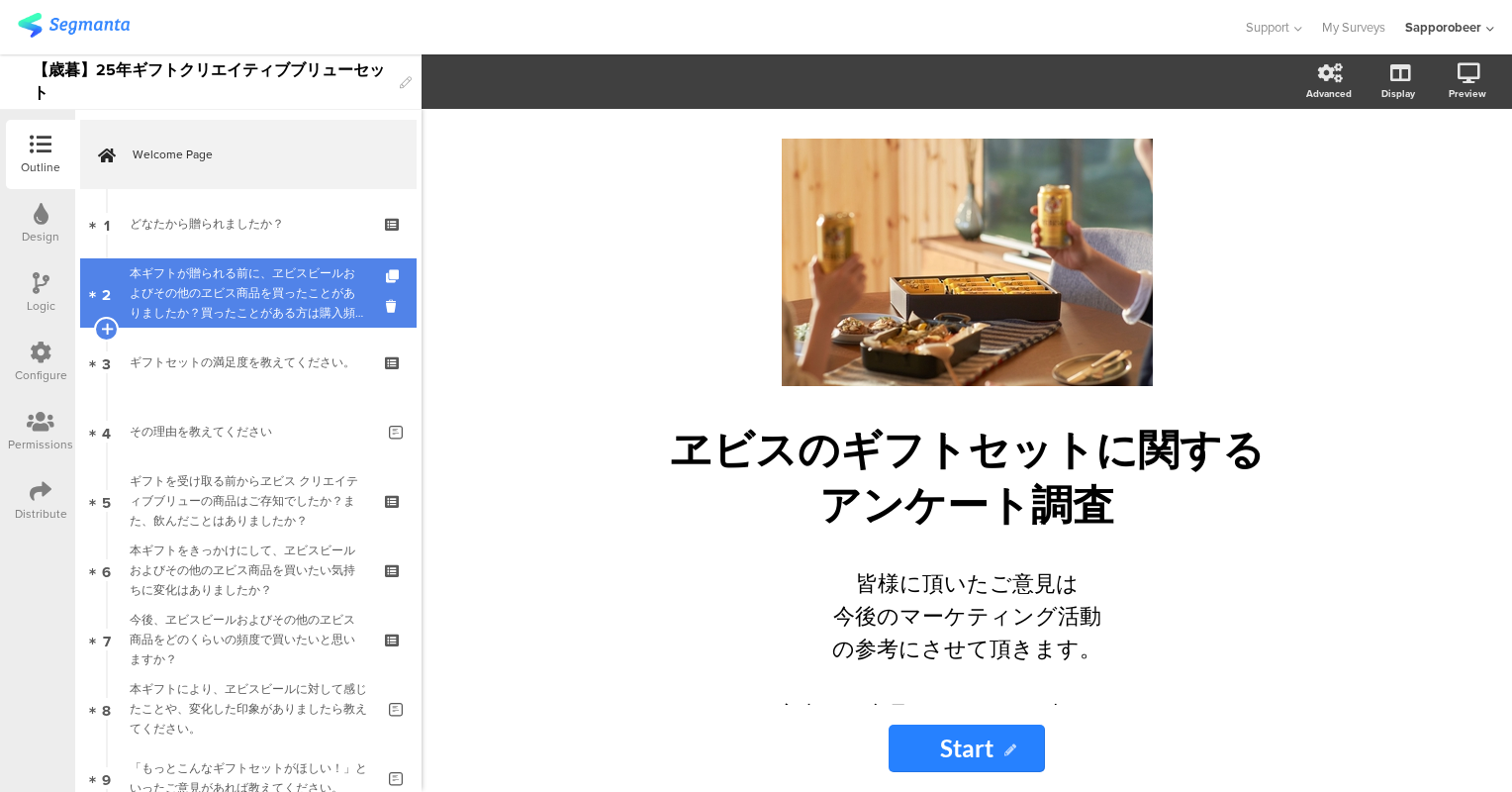click on "本ギフトが贈られる前に、ヱビスビールおよびその他のヱビス商品を買ったことがありましたか？買ったことがある方は購入頻度を教えてください。" at bounding box center [247, 293] 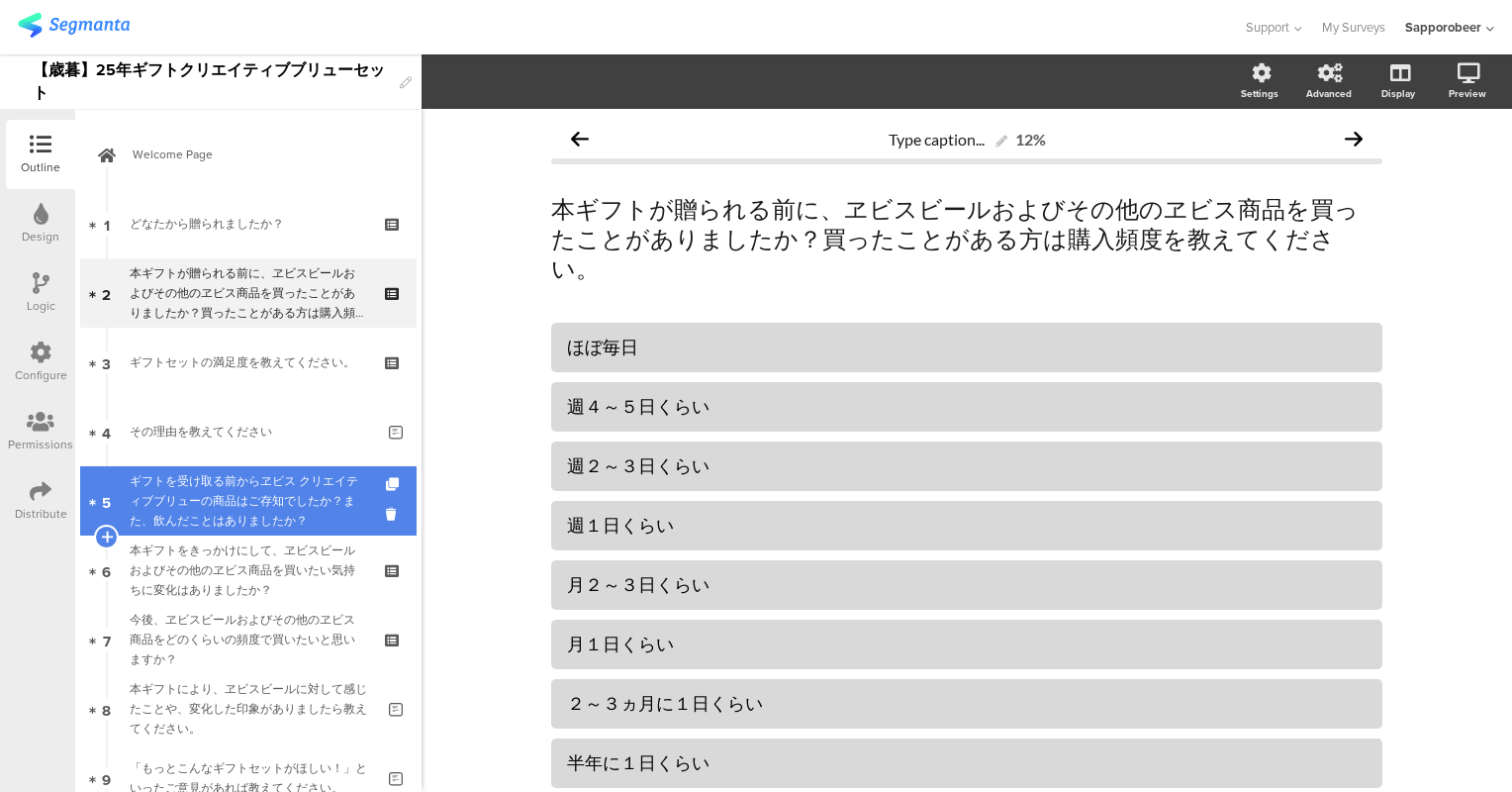 click on "ギフトを受け取る前からヱビス クリエイティブブリューの商品はご存知でしたか？また、飲んだことはありましたか？" at bounding box center [247, 501] 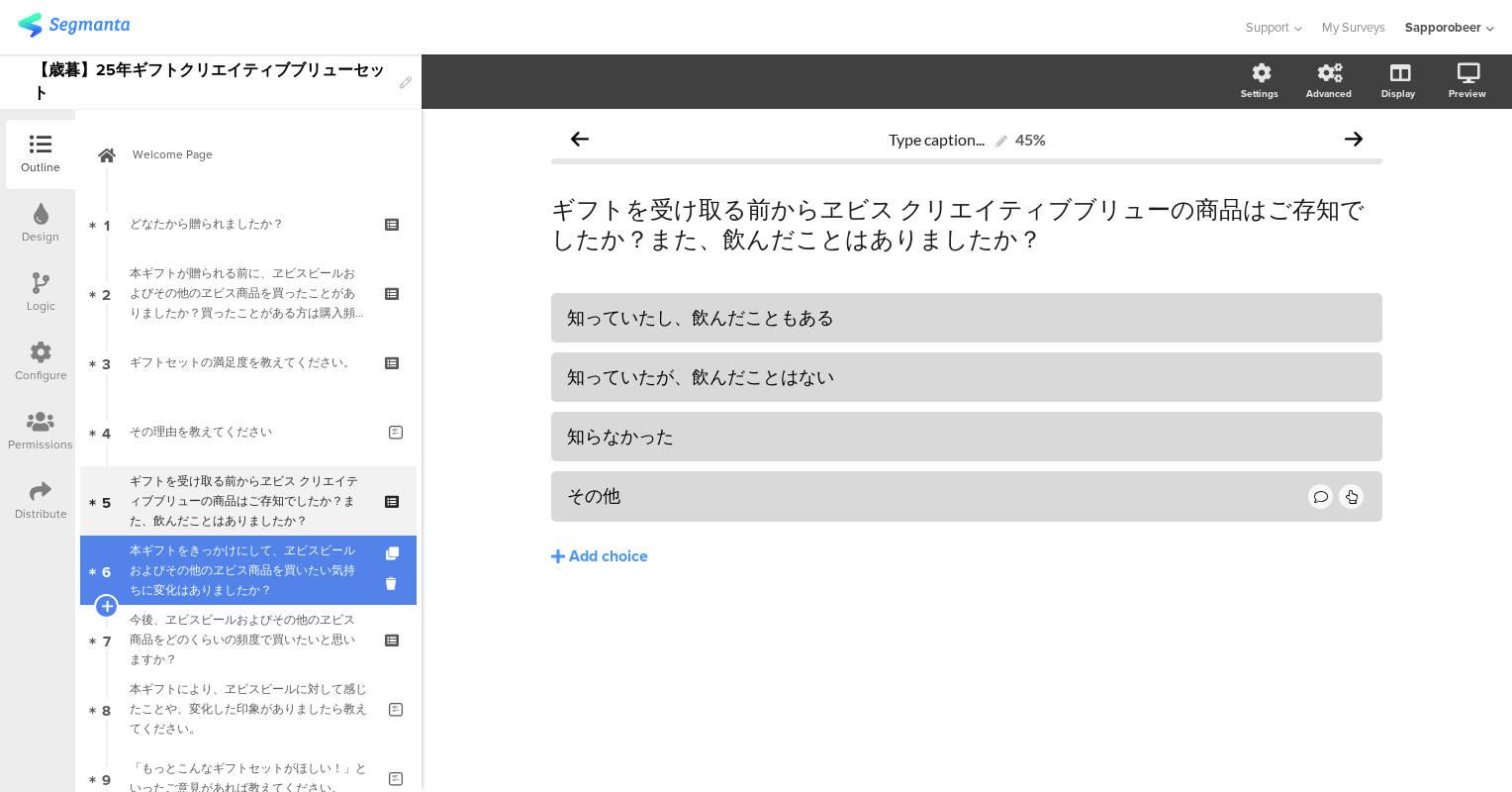 click on "本ギフトをきっかけにして、ヱビスビールおよびその他のヱビス商品を買いたい気持ちに変化はありましたか？" at bounding box center (247, 570) 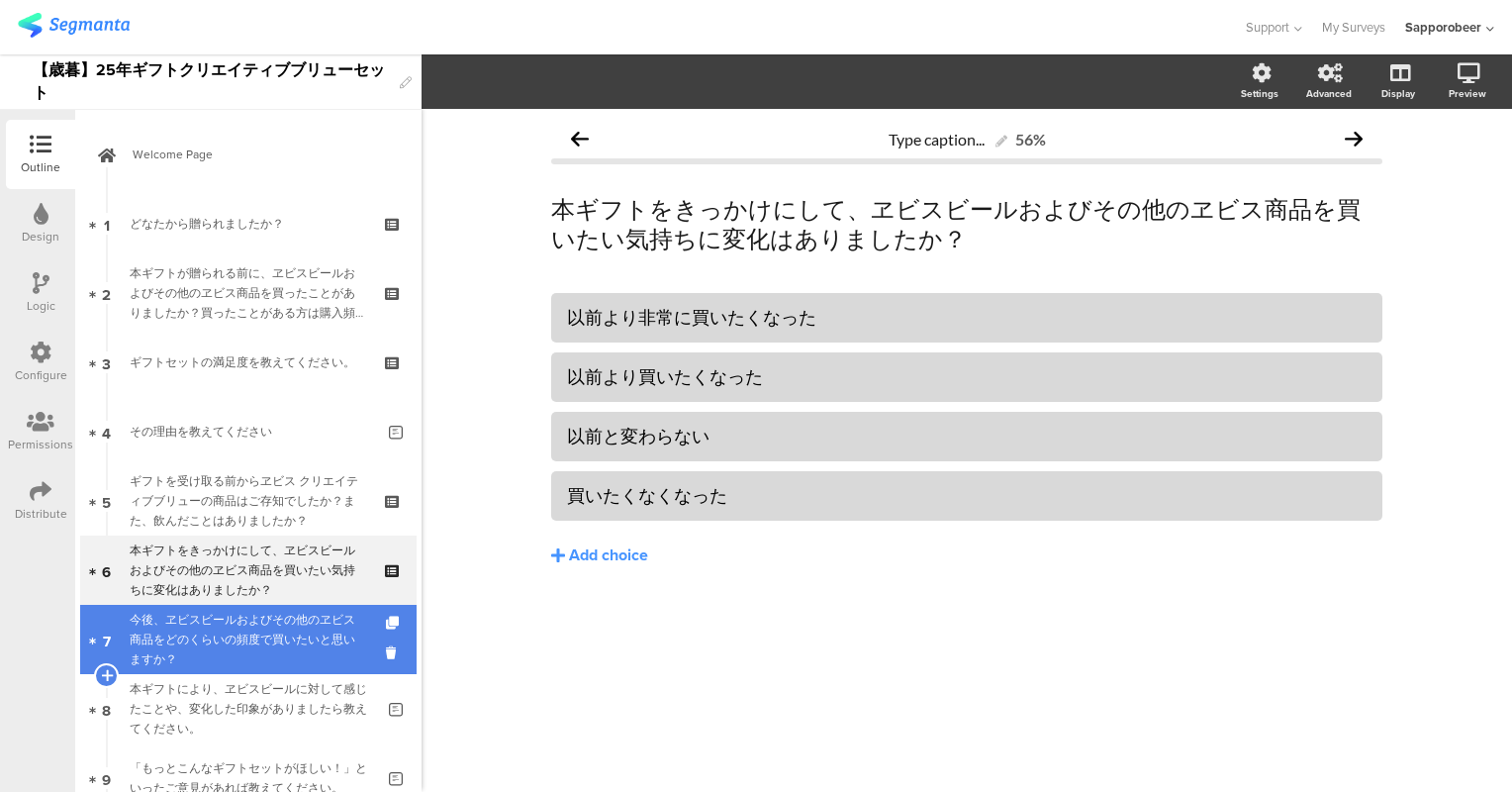 click on "今後、ヱビスビールおよびその他のヱビス商品をどのくらいの頻度で買いたいと思いますか？" at bounding box center (247, 640) 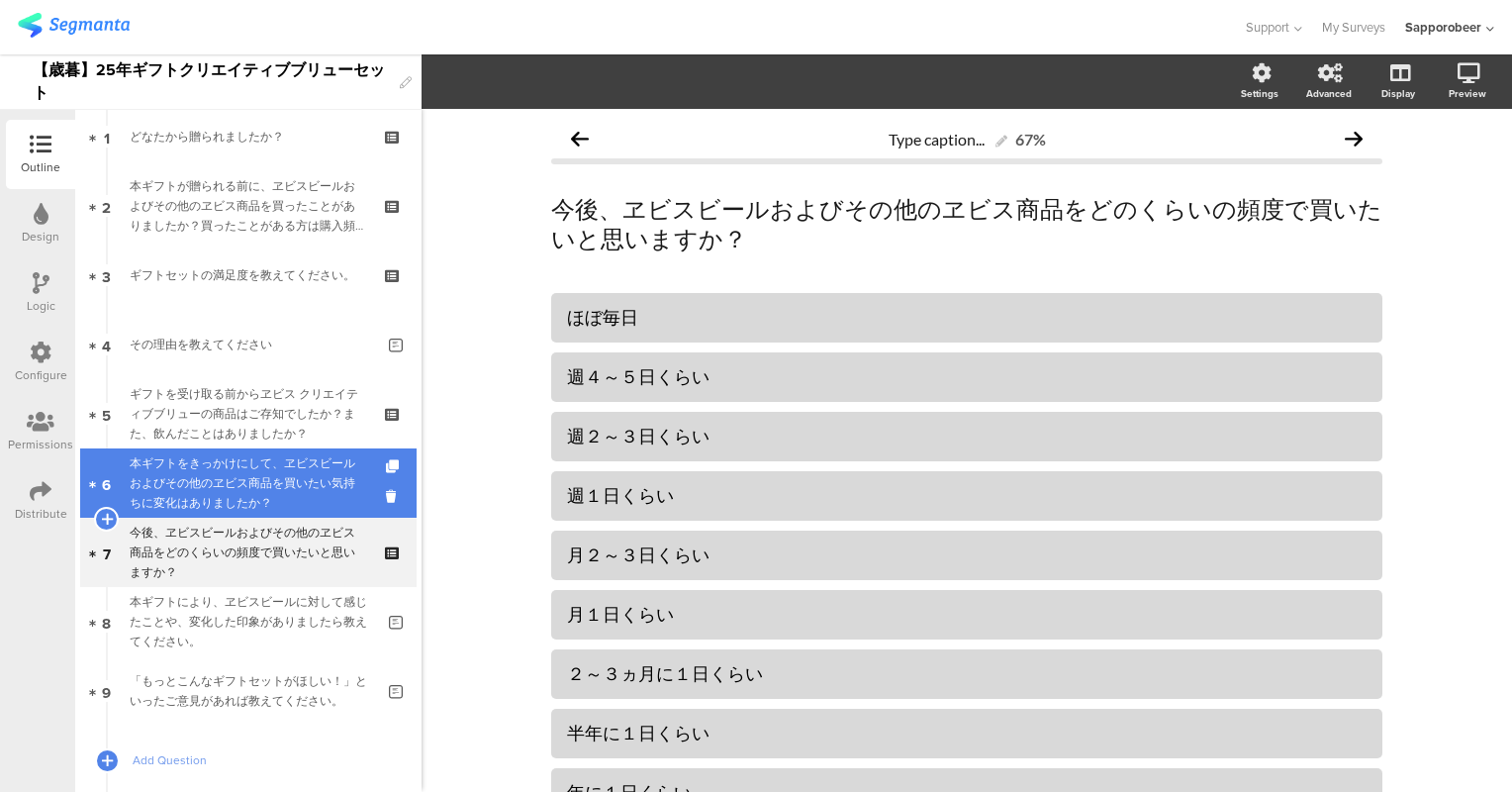 scroll, scrollTop: 0, scrollLeft: 0, axis: both 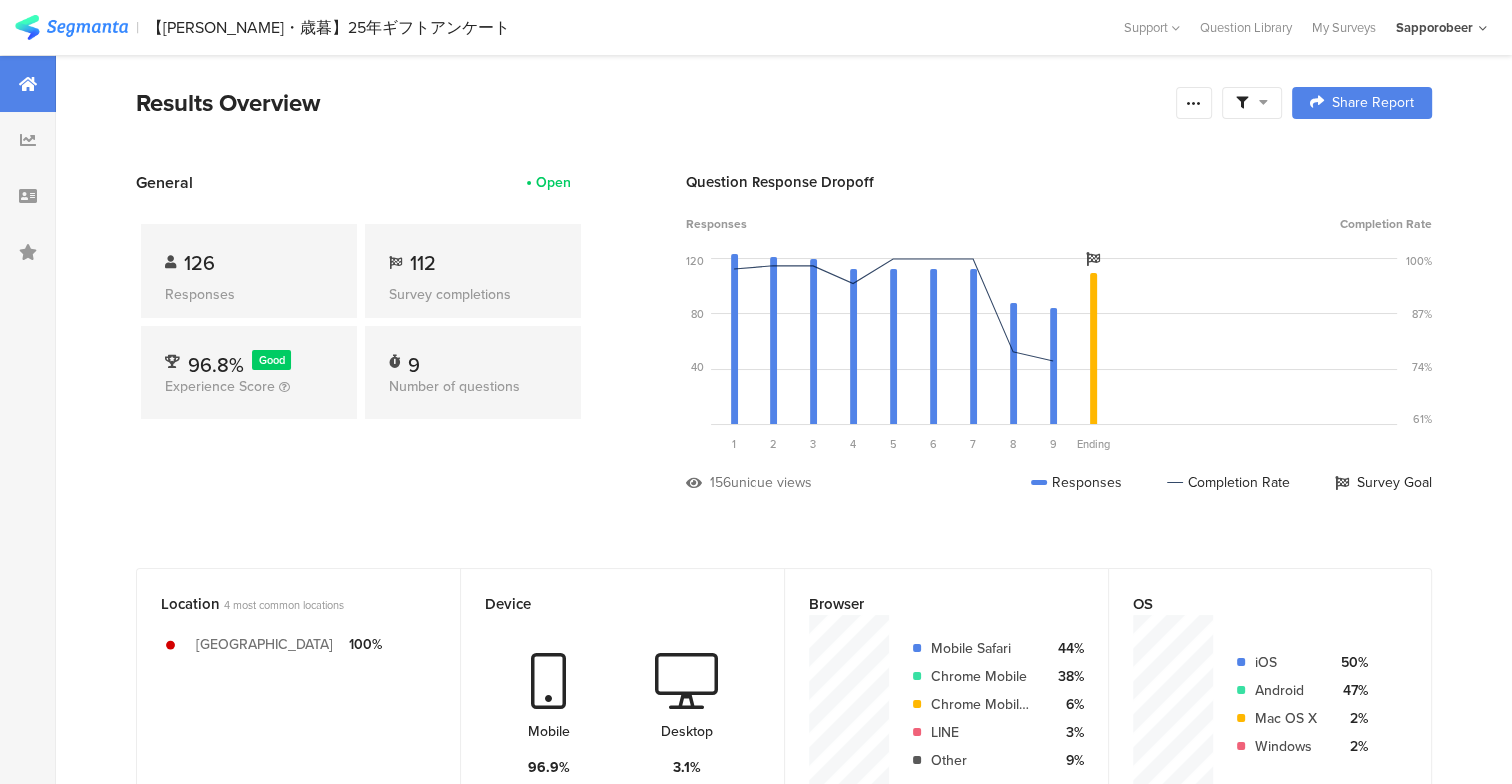 click on "Results Overview   Confidence Level       95   %     Preview survey     Edit survey   Export Results       Purge results
Complete Responses Only
Edit Sample
Share Report
Share     Cancel
Share Report
Share Report   General     Open     126   Responses     112   Survey completions     96.8%   Good   Experience Score
9
Number of questions
Question Response Dropoff
Responses   Completion Rate
120
80
40
0
Sorry, your browser does not support inline SVG.
1
Question 2
どなたから贈られましたか？
126   views     124   responses   98.4%   completion rate       2       3       4
Question 5
115   views     115   responses   100.0%   completion rate       5       6       7       8" at bounding box center [783, 1332] 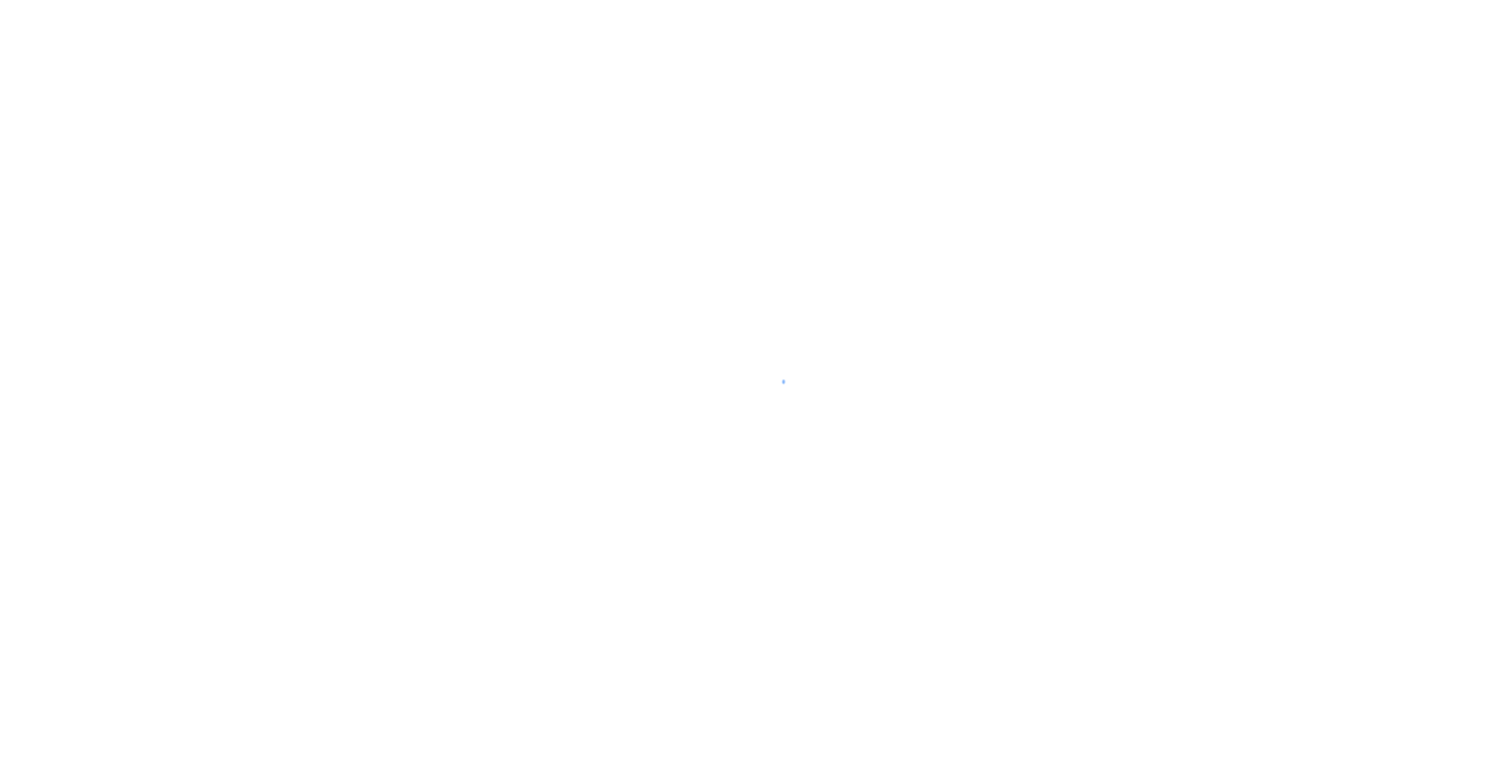 scroll, scrollTop: 0, scrollLeft: 0, axis: both 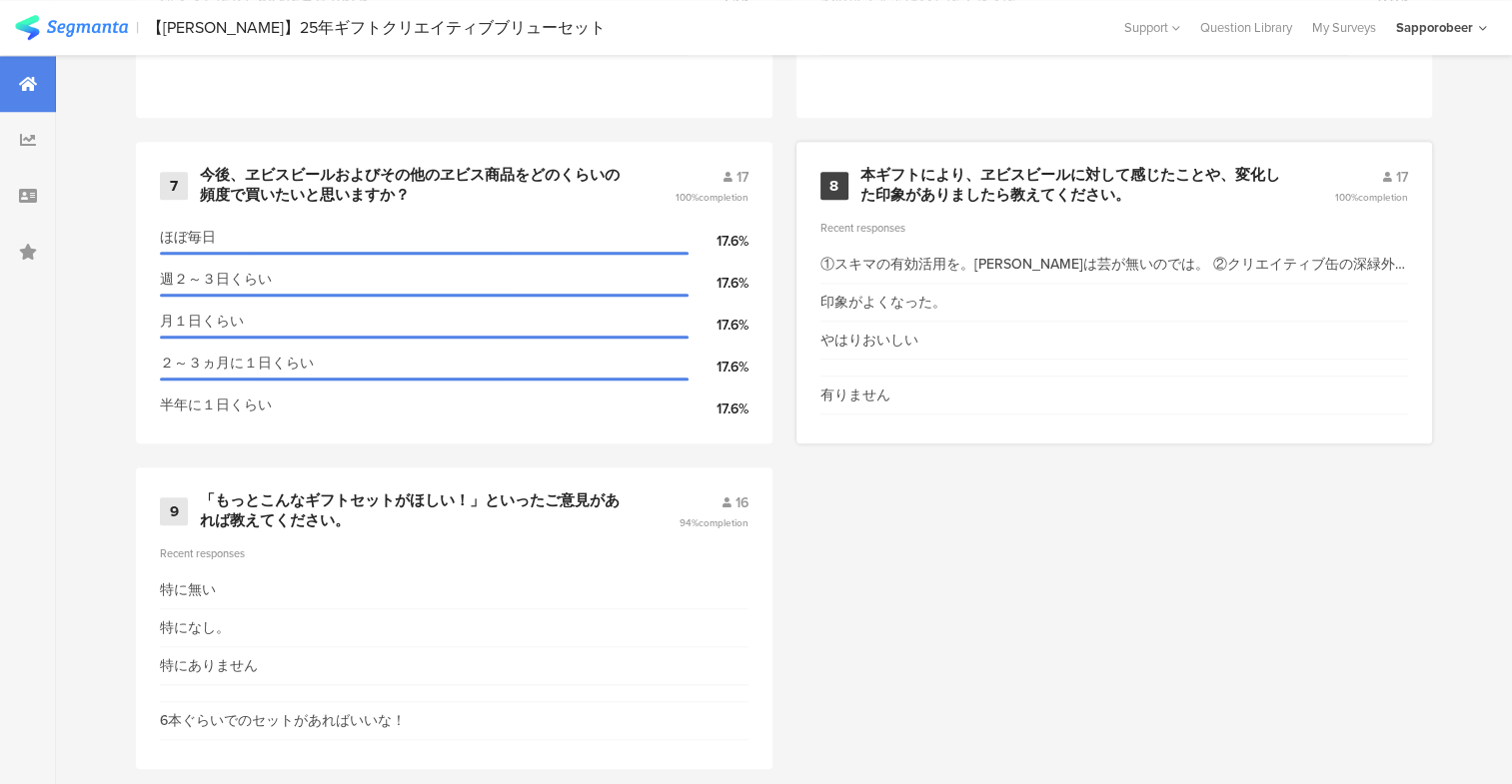 click on "Recent responses
①スキマの有効活用を。スペーサーは芸が無いのでは。
②クリエイティブ缶の深緑外観色は、どうも好きになれそうもない。
印象がよくなった。
やはりおいしい
有りません" at bounding box center [1114, 320] 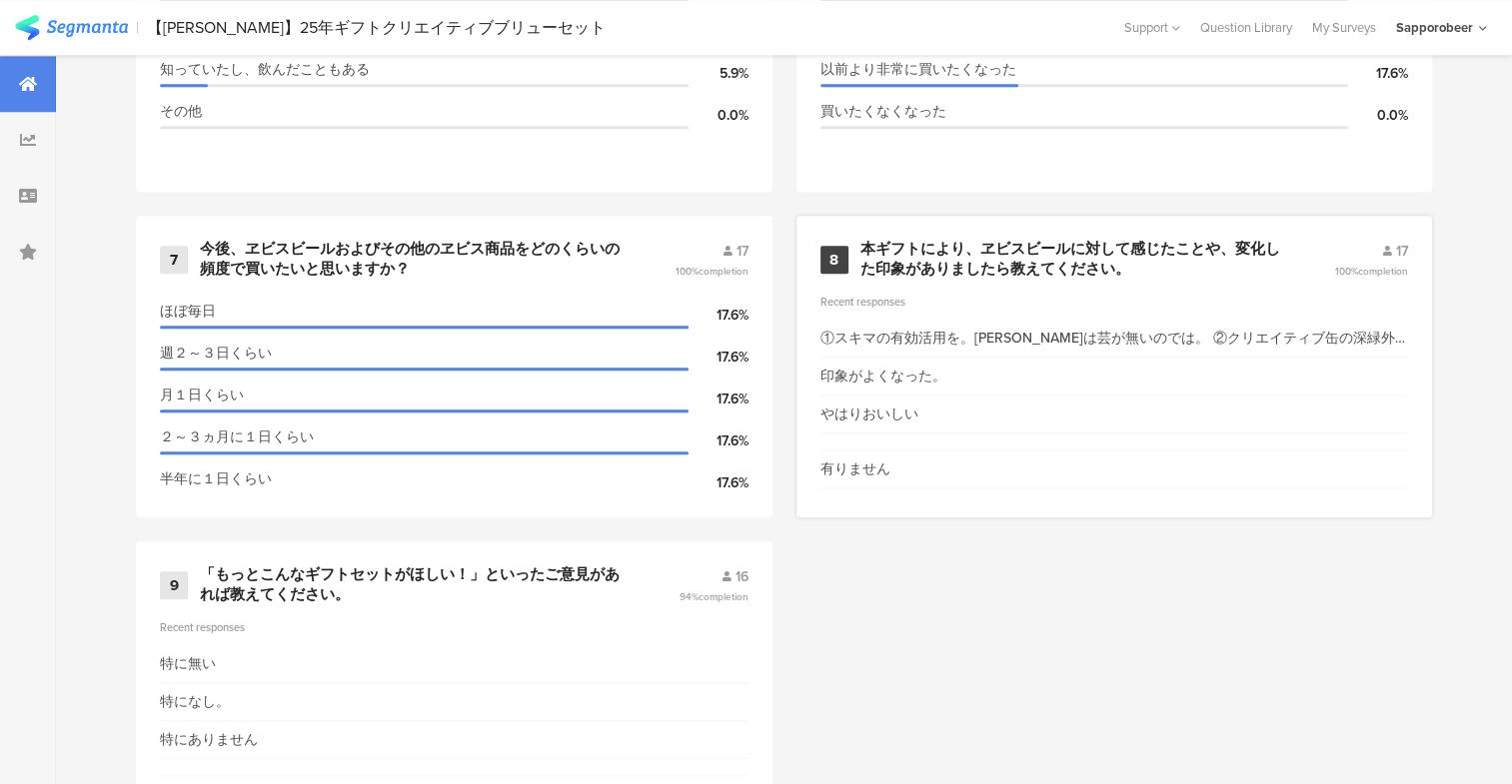 click on "Recent responses
①スキマの有効活用を。スペーサーは芸が無いのでは。
②クリエイティブ缶の深緑外観色は、どうも好きになれそうもない。
印象がよくなった。
やはりおいしい
有りません" at bounding box center (1114, 393) 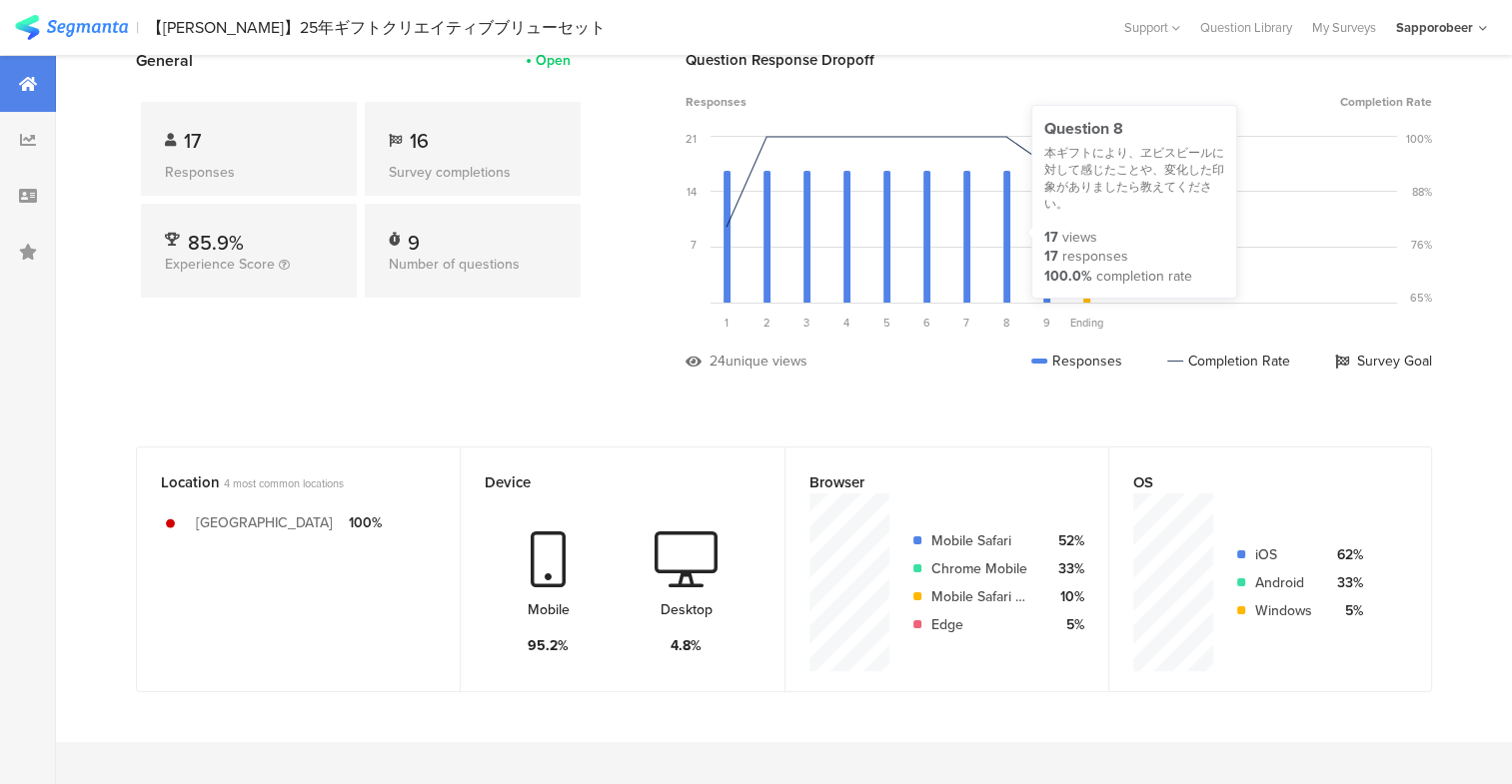 scroll, scrollTop: 0, scrollLeft: 0, axis: both 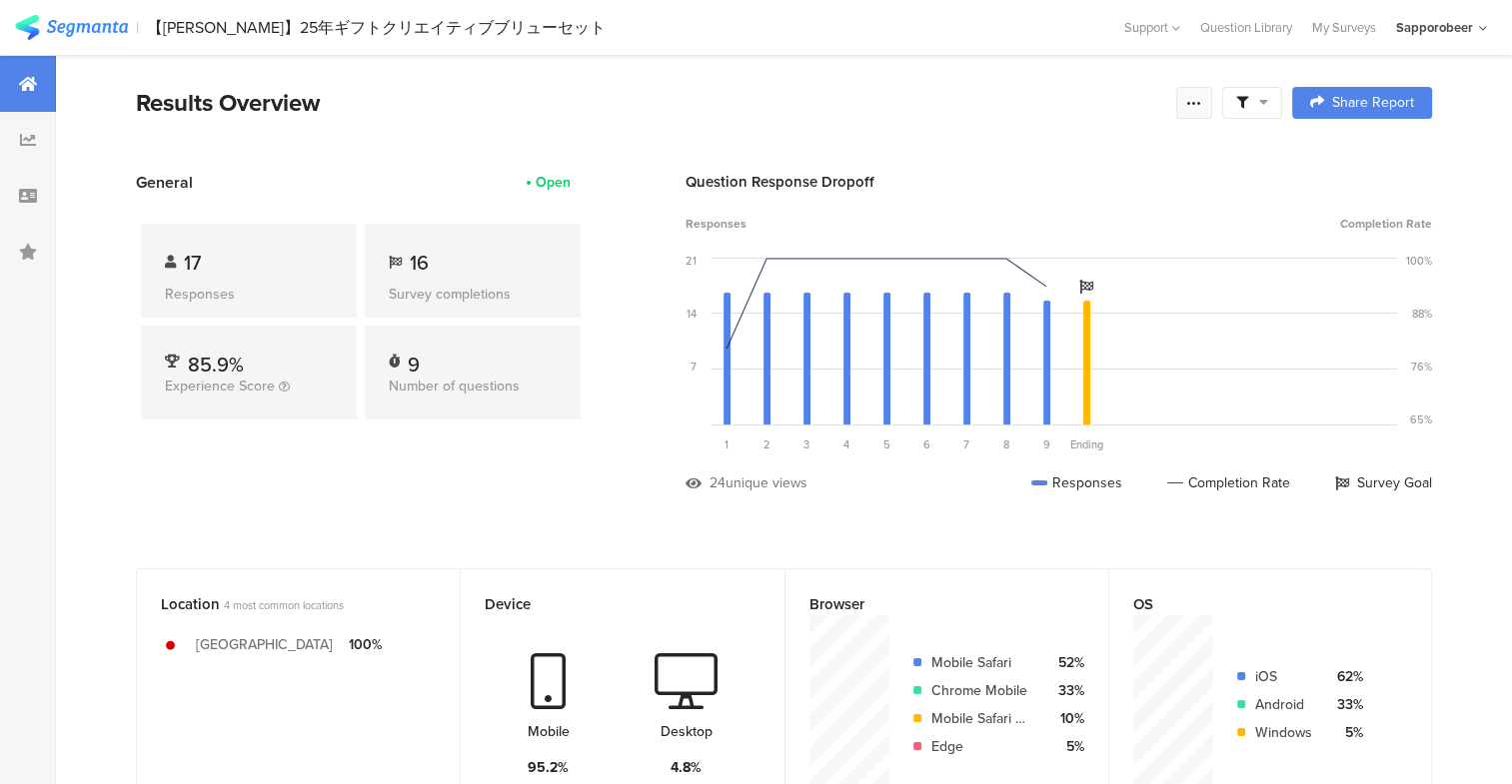 click at bounding box center (1194, 103) 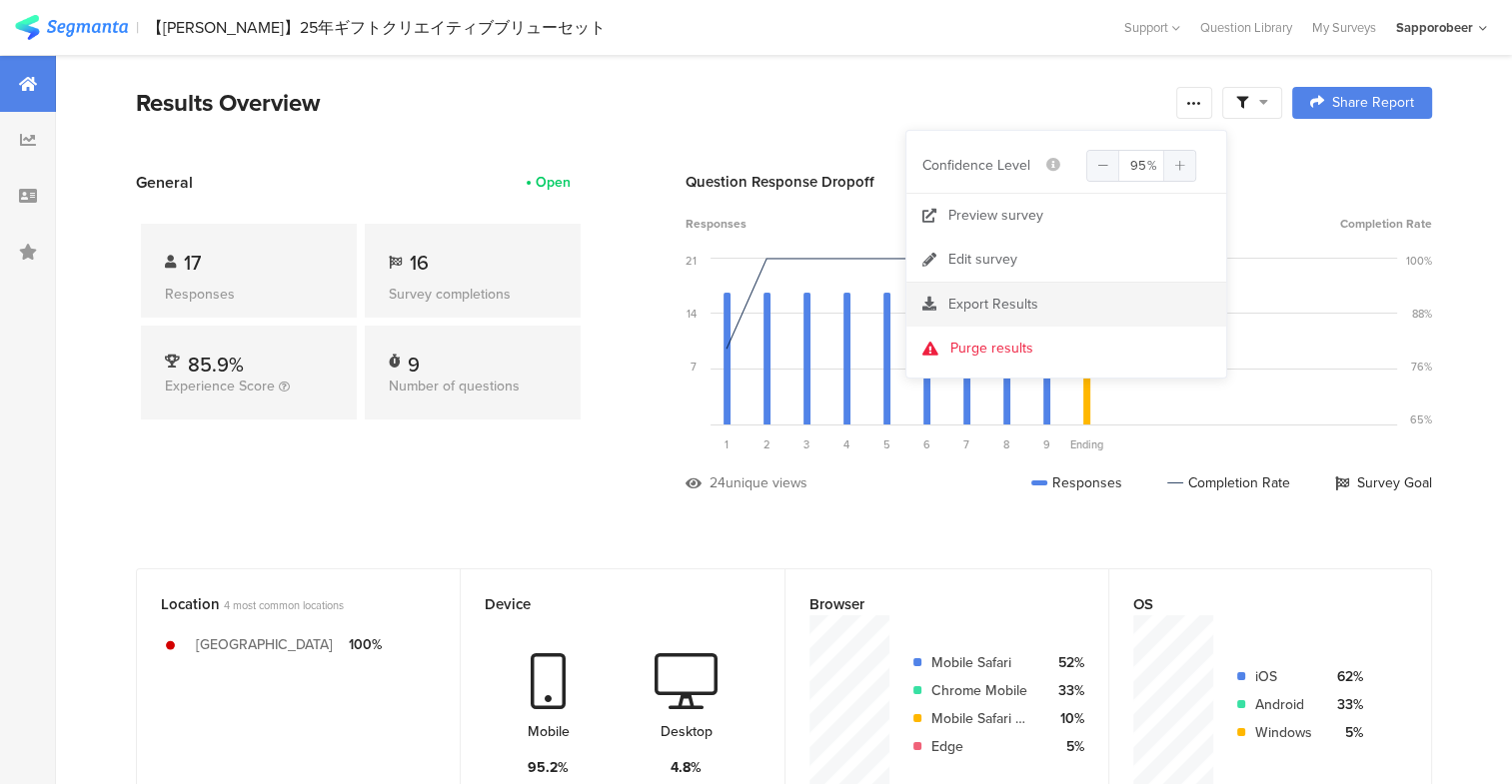click on "Export Results" at bounding box center (993, 304) 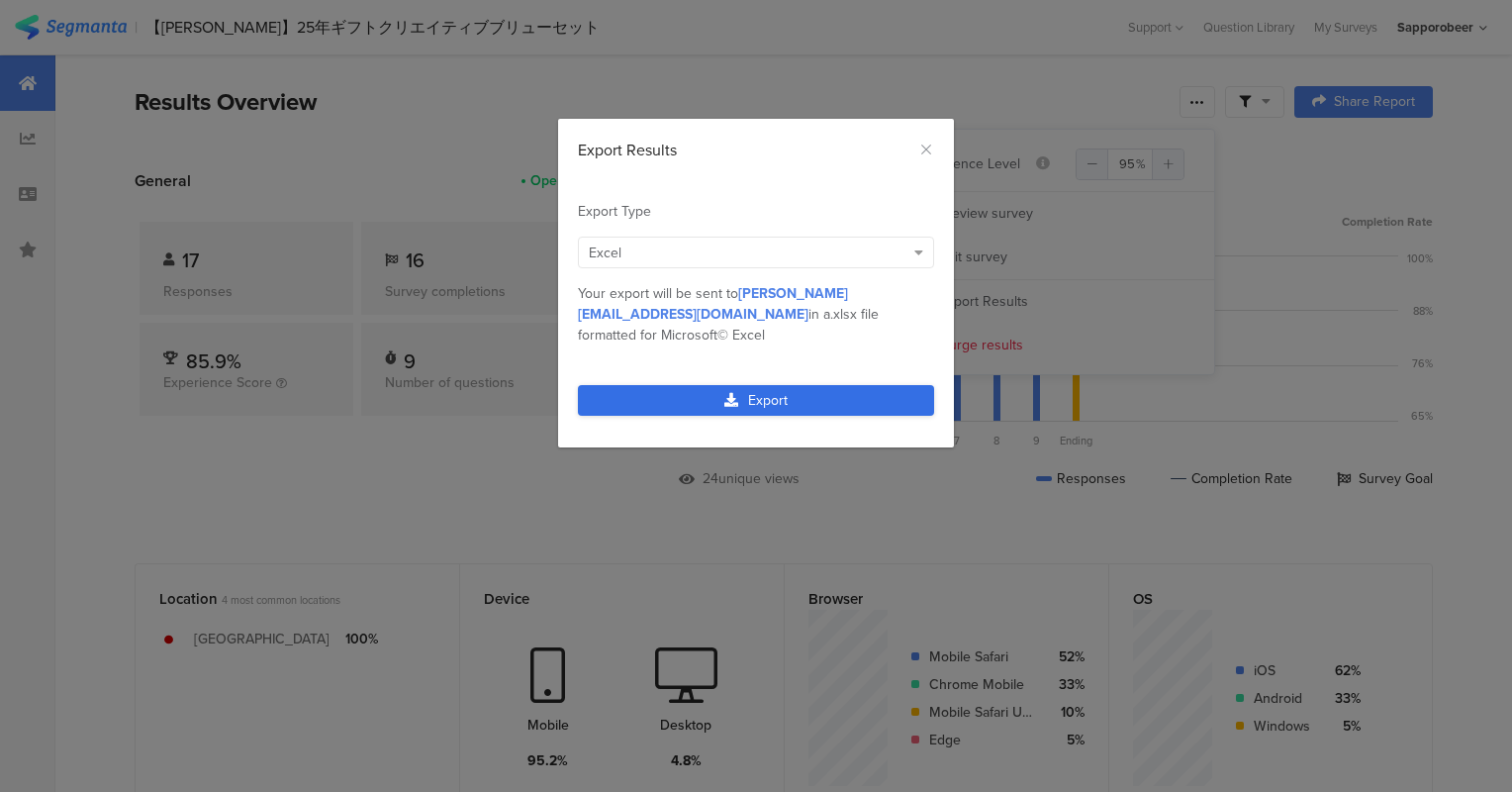 click on "Export" at bounding box center [756, 400] 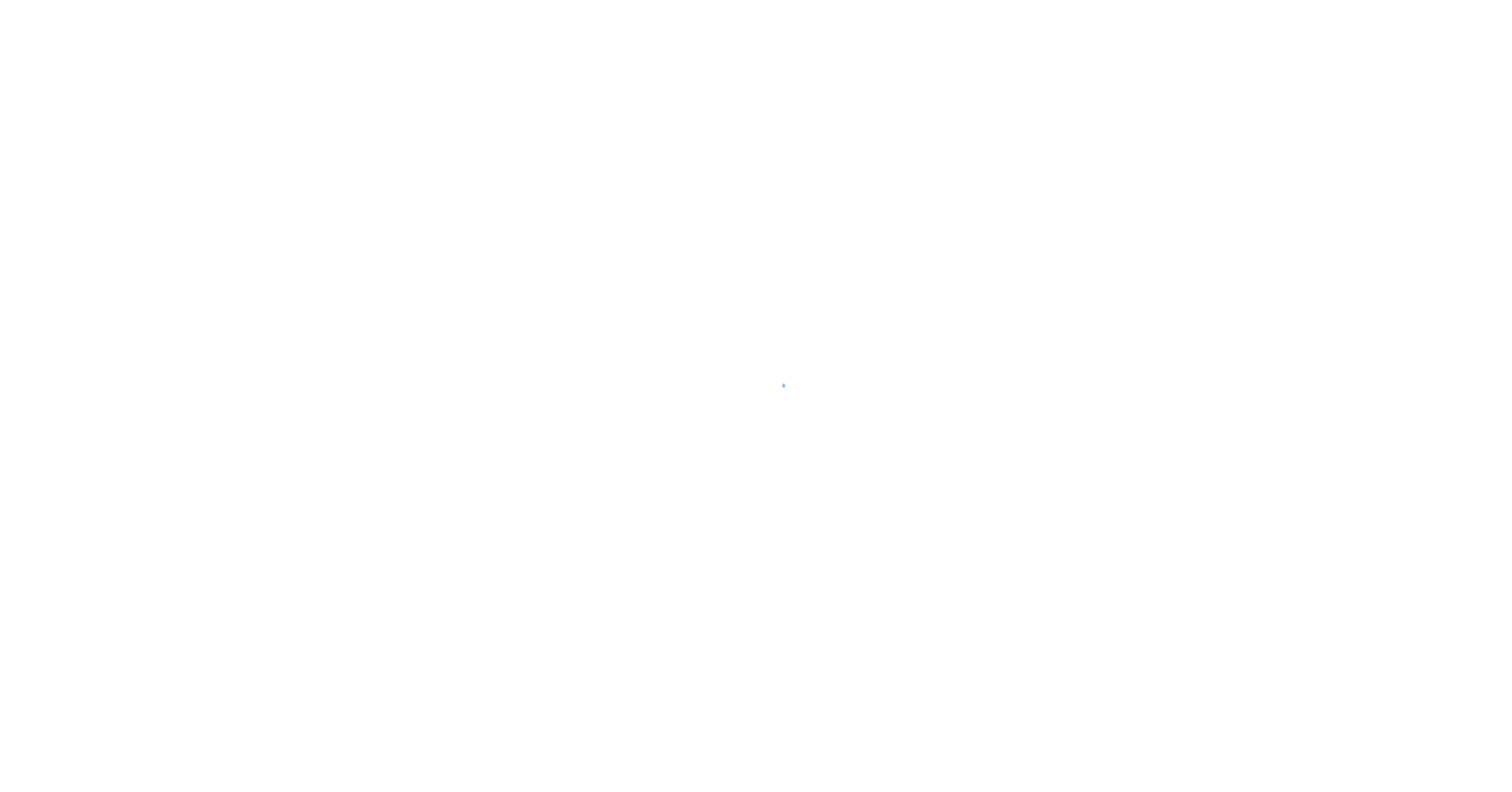 scroll, scrollTop: 0, scrollLeft: 0, axis: both 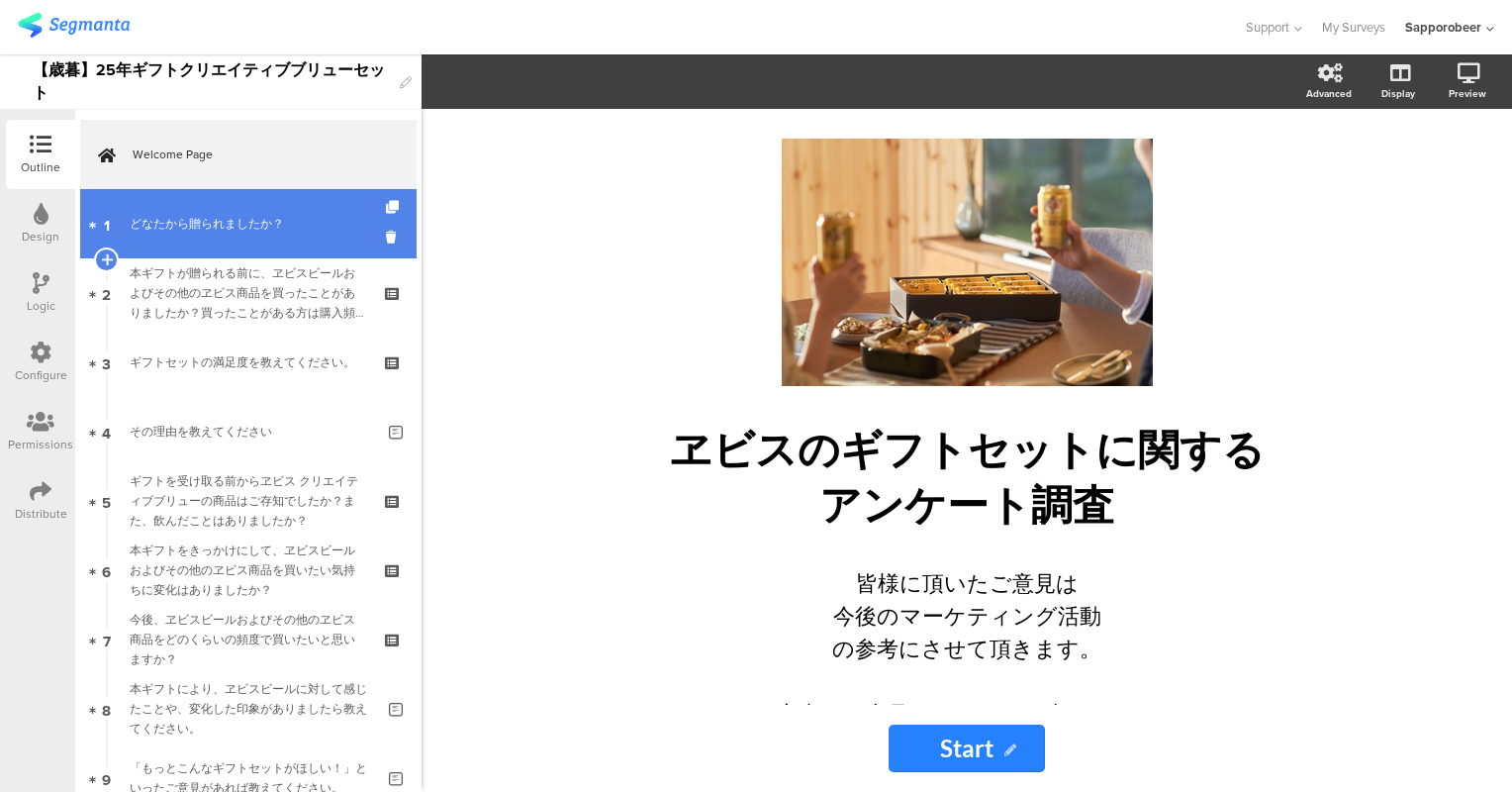 click on "1
どなたから贈られましたか？" at bounding box center (248, 224) 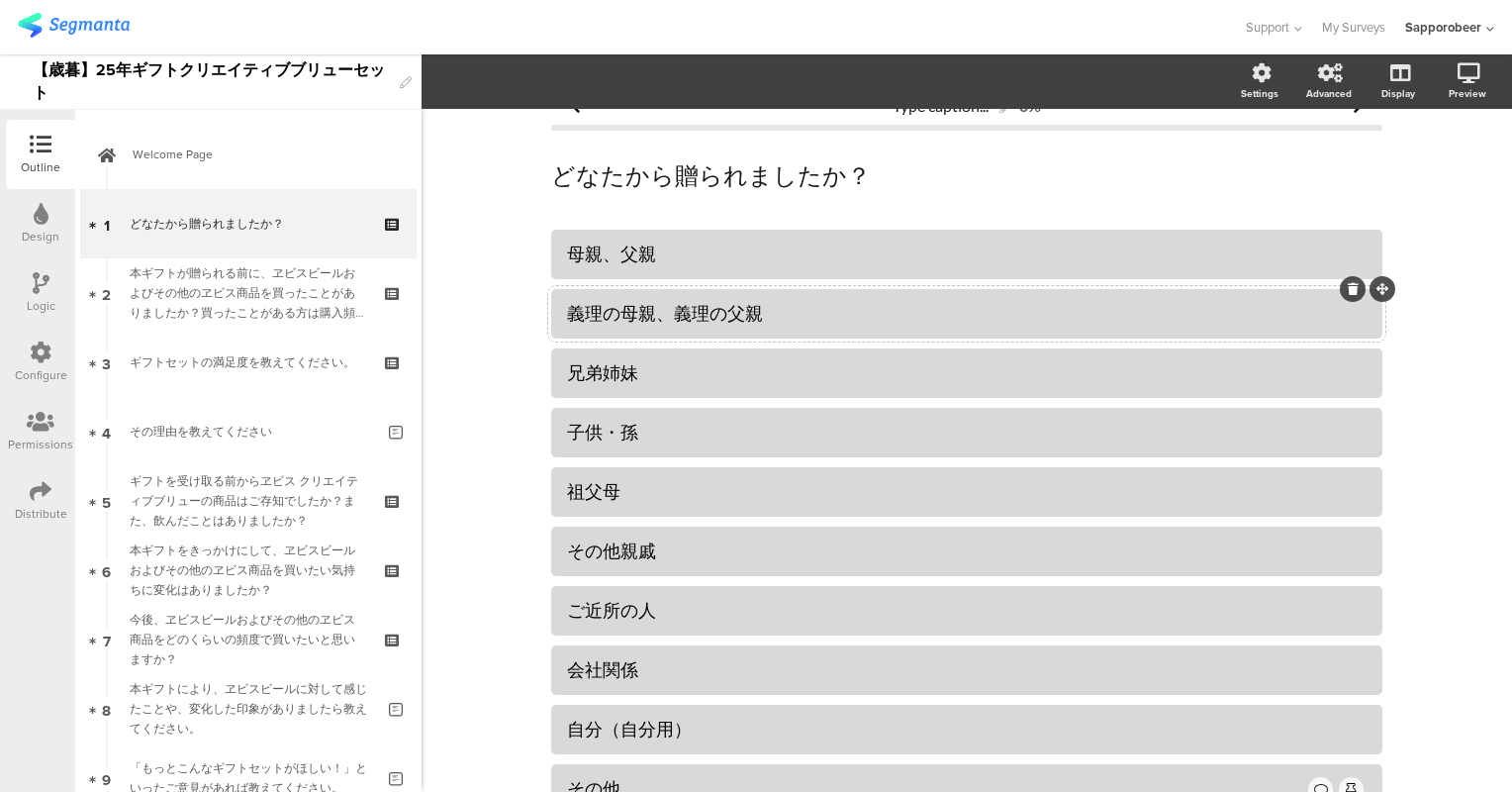 scroll, scrollTop: 0, scrollLeft: 0, axis: both 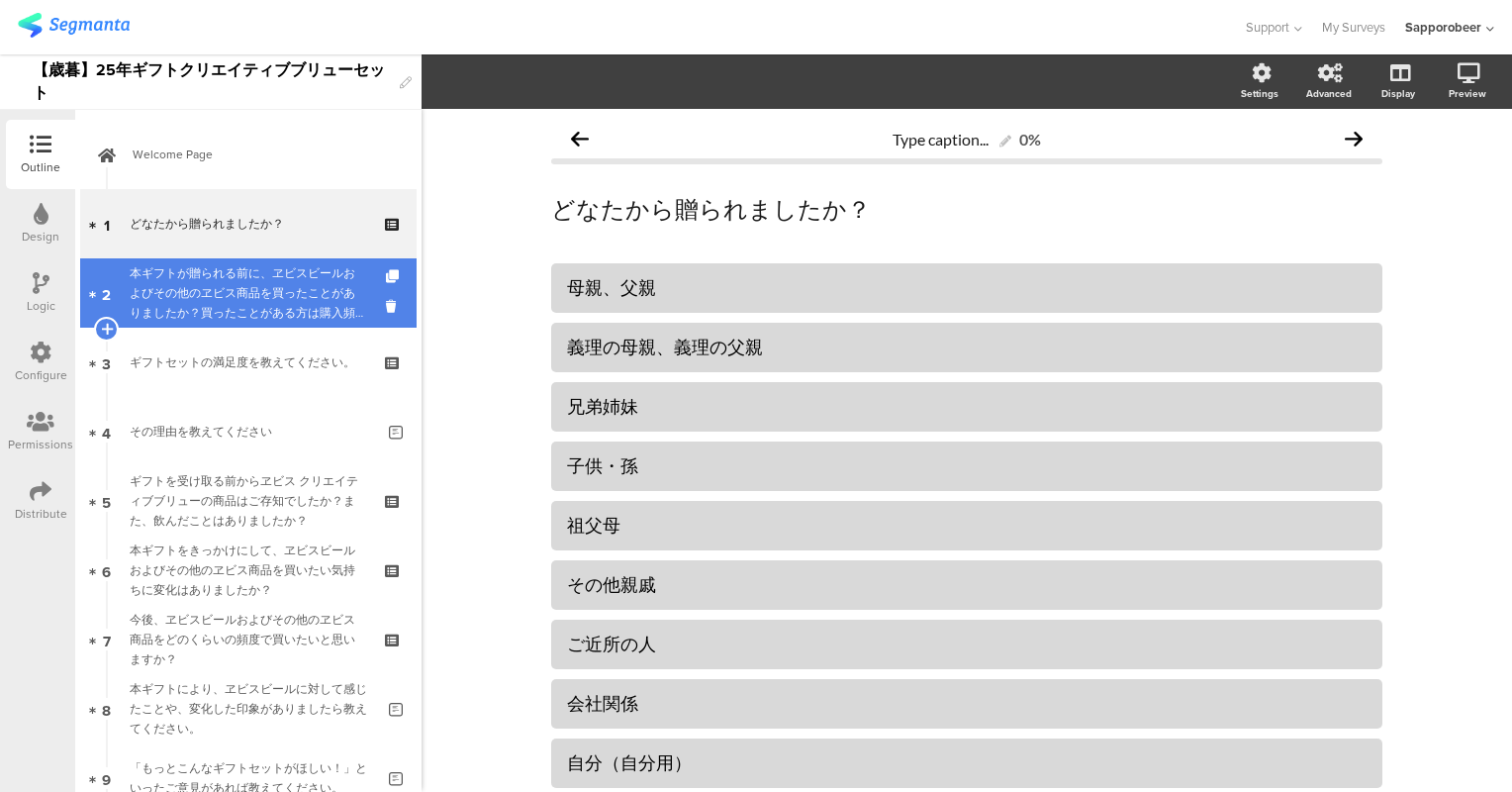 click on "本ギフトが贈られる前に、ヱビスビールおよびその他のヱビス商品を買ったことがありましたか？買ったことがある方は購入頻度を教えてください。" at bounding box center (247, 293) 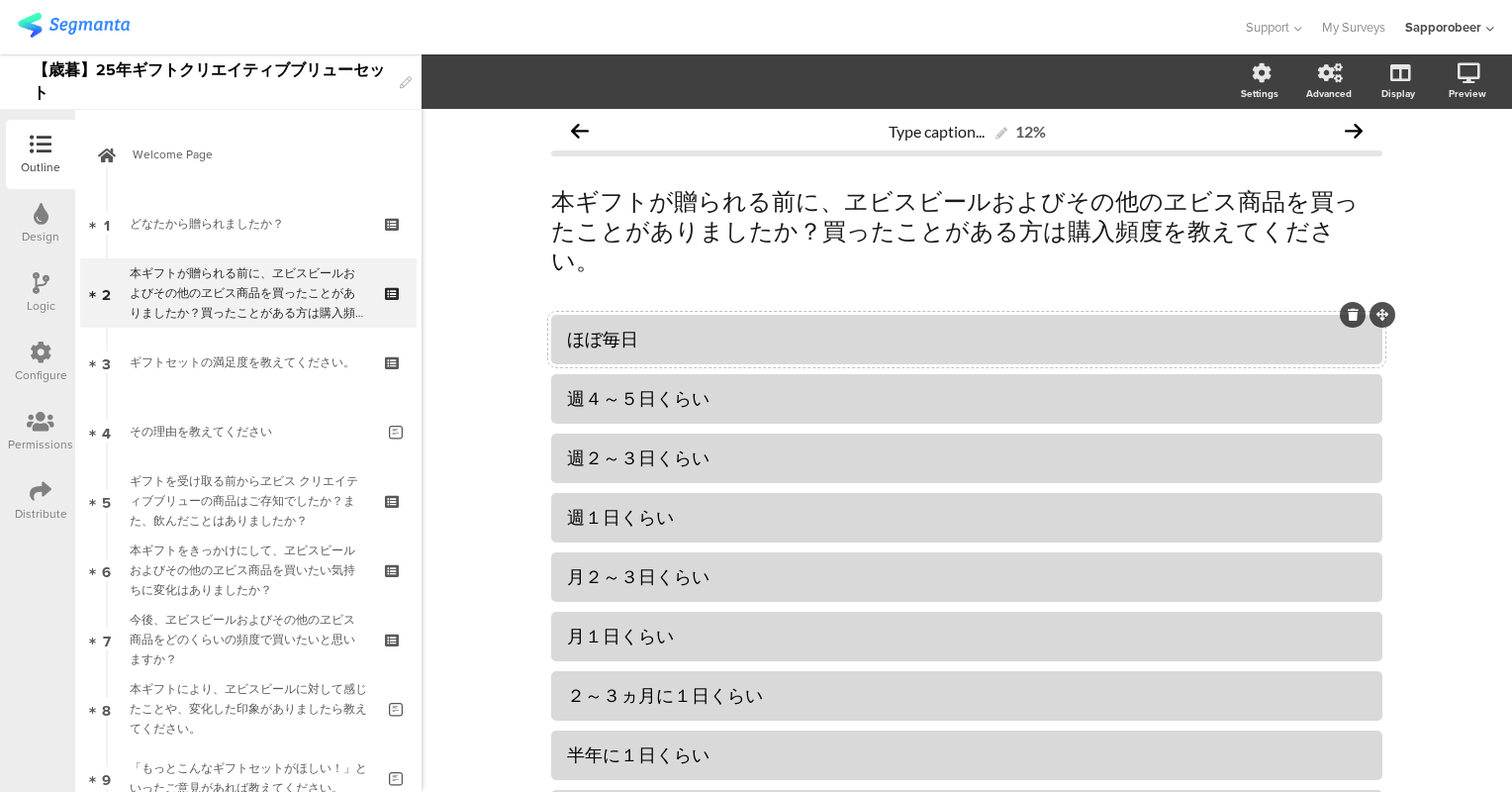 scroll, scrollTop: 0, scrollLeft: 0, axis: both 